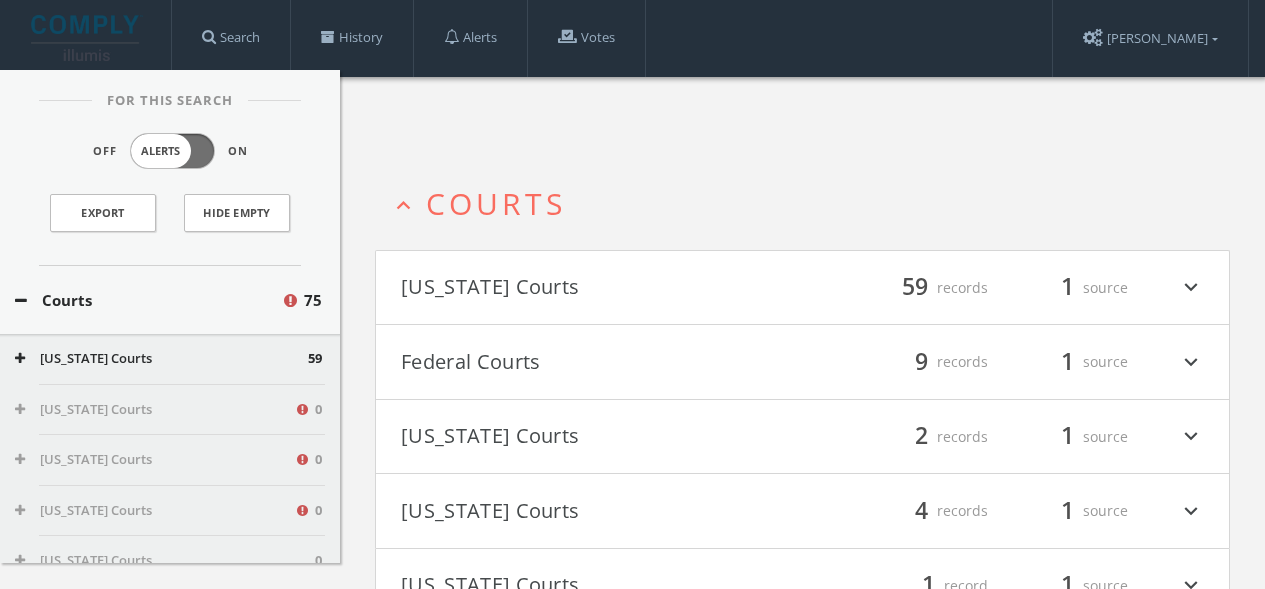 scroll, scrollTop: 102, scrollLeft: 0, axis: vertical 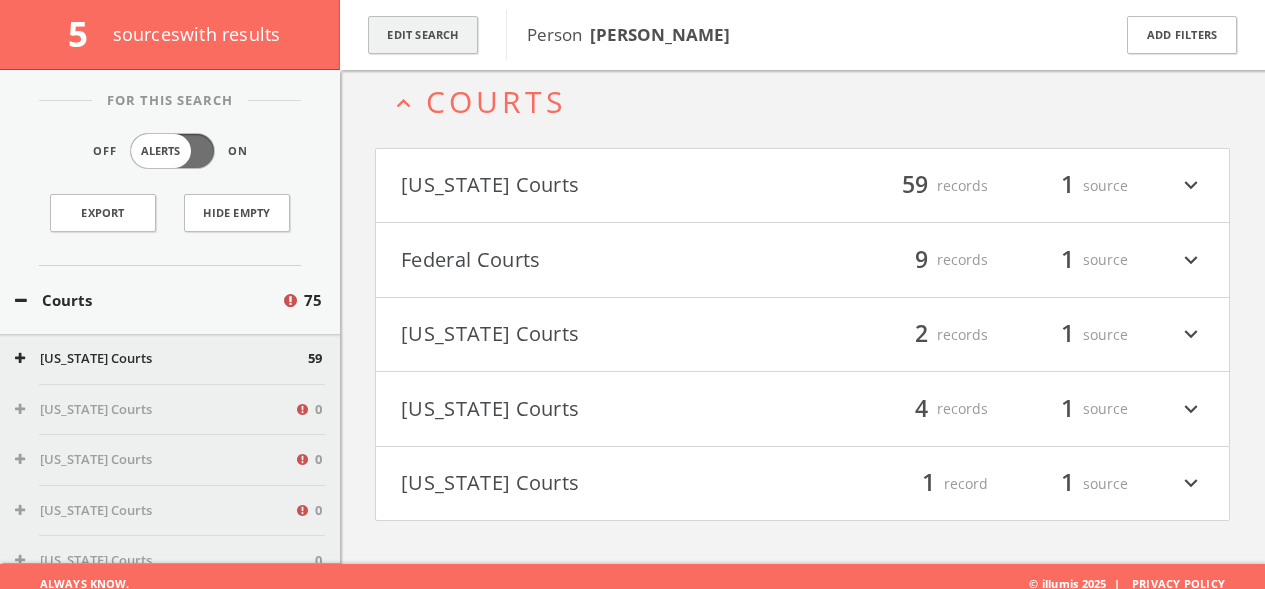 click on "Edit Search" at bounding box center (423, 35) 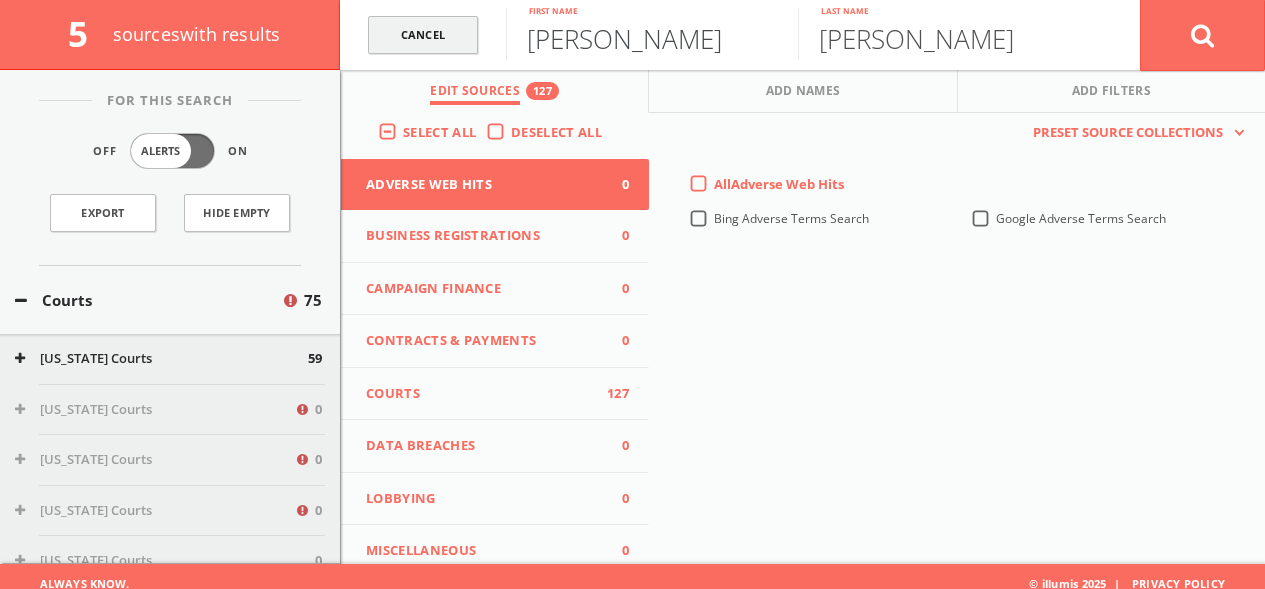 drag, startPoint x: 619, startPoint y: 38, endPoint x: 449, endPoint y: 38, distance: 170 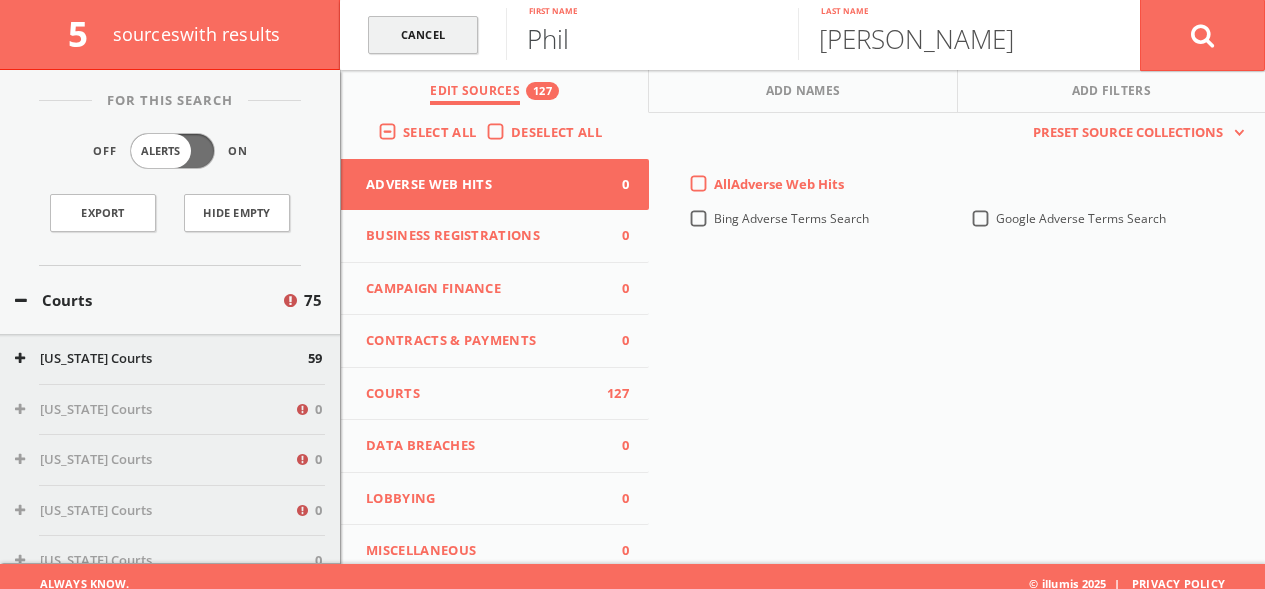 type on "Phil" 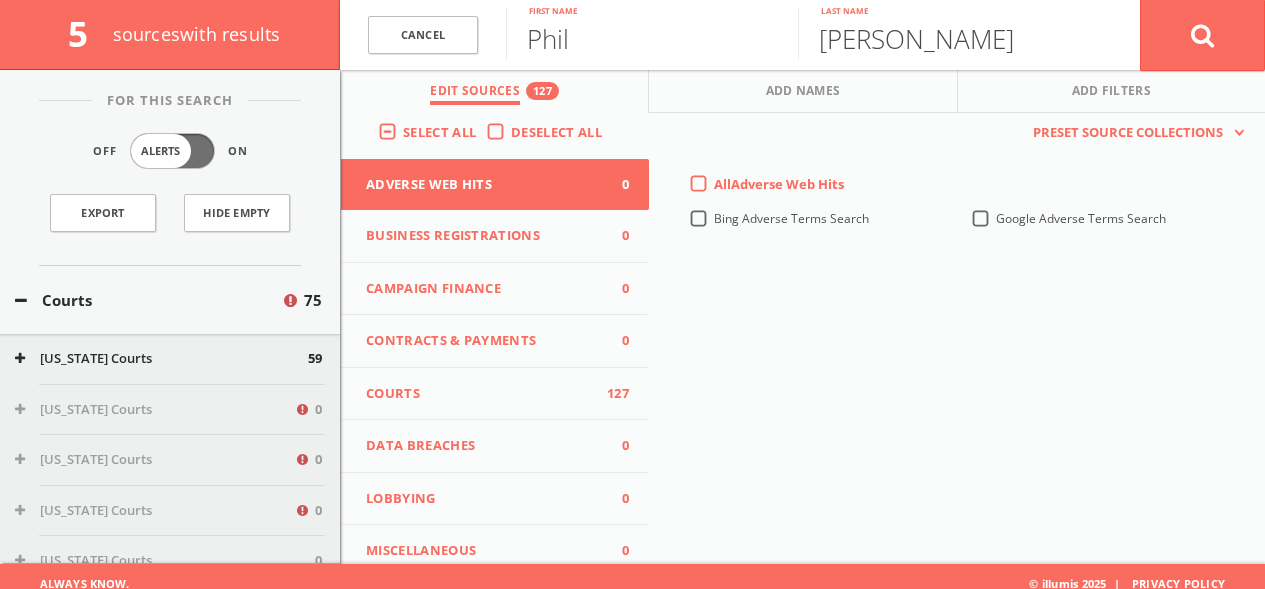 type on "[PERSON_NAME]" 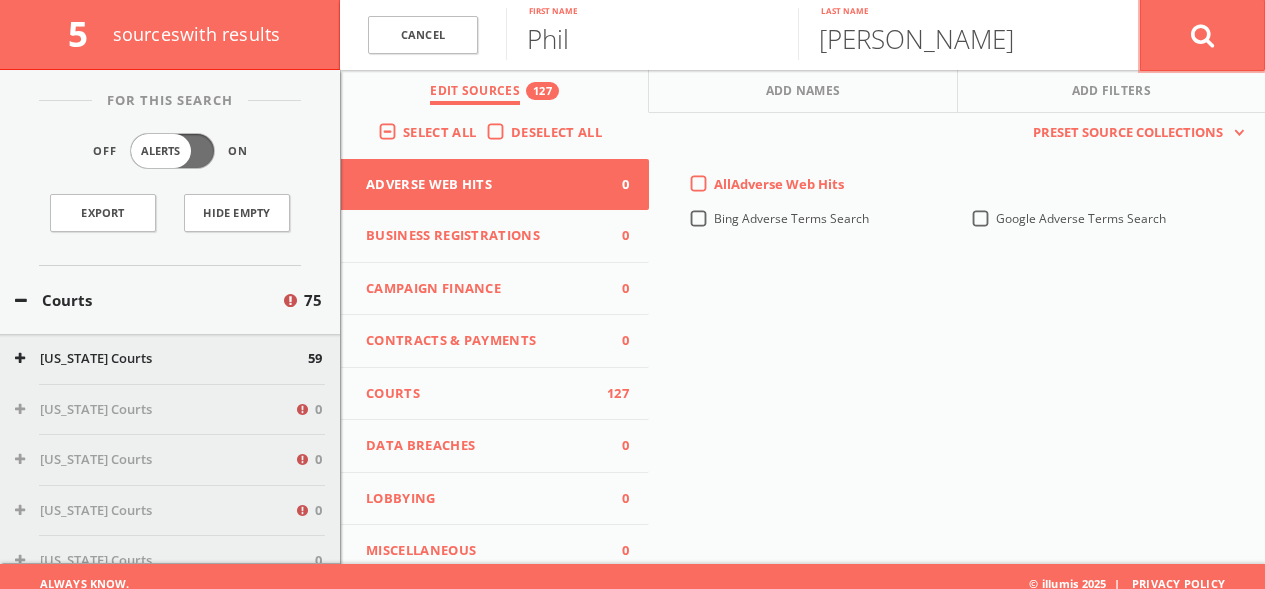 click at bounding box center (1202, 35) 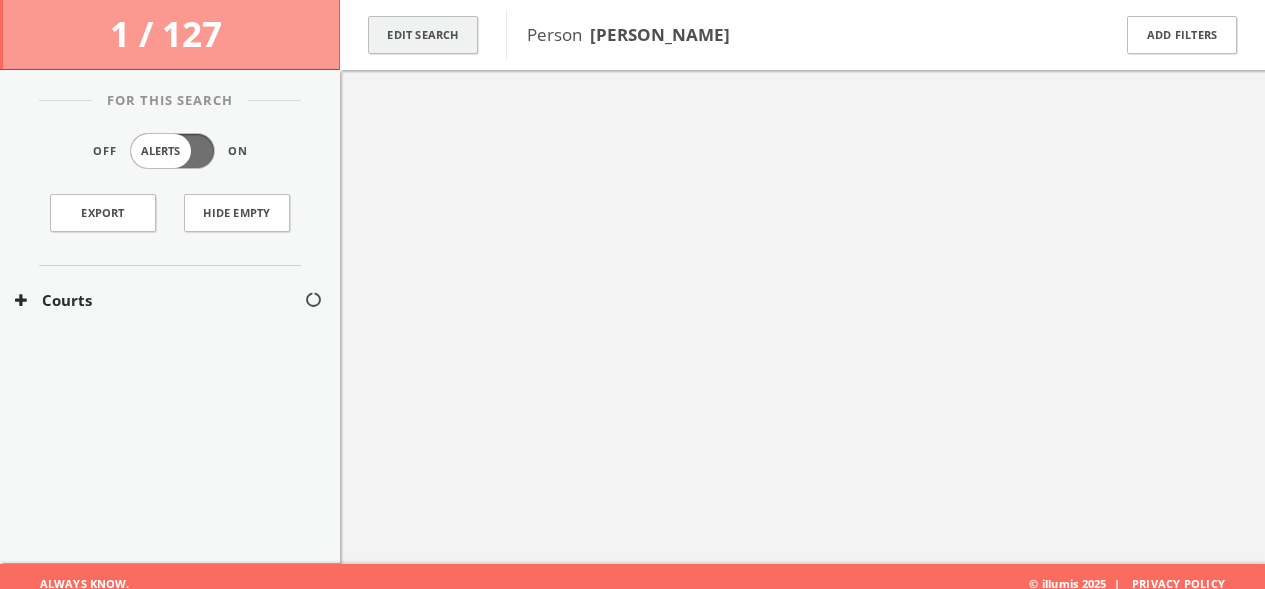 click on "Edit Search" at bounding box center (423, 35) 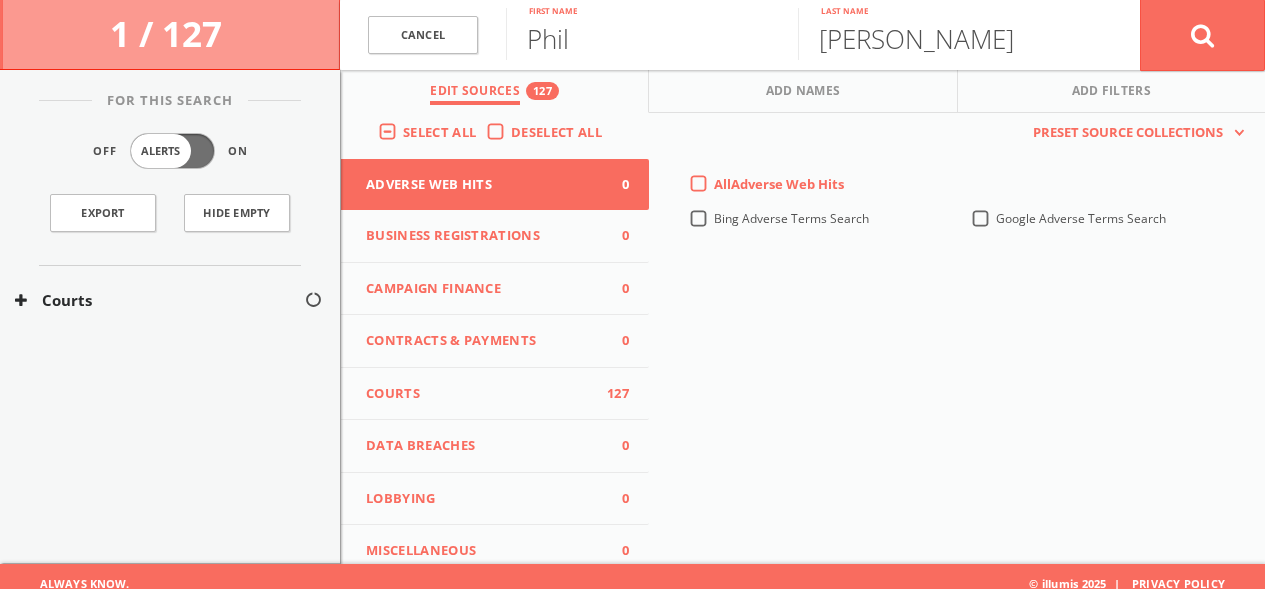 click on "Deselect All" at bounding box center (561, 133) 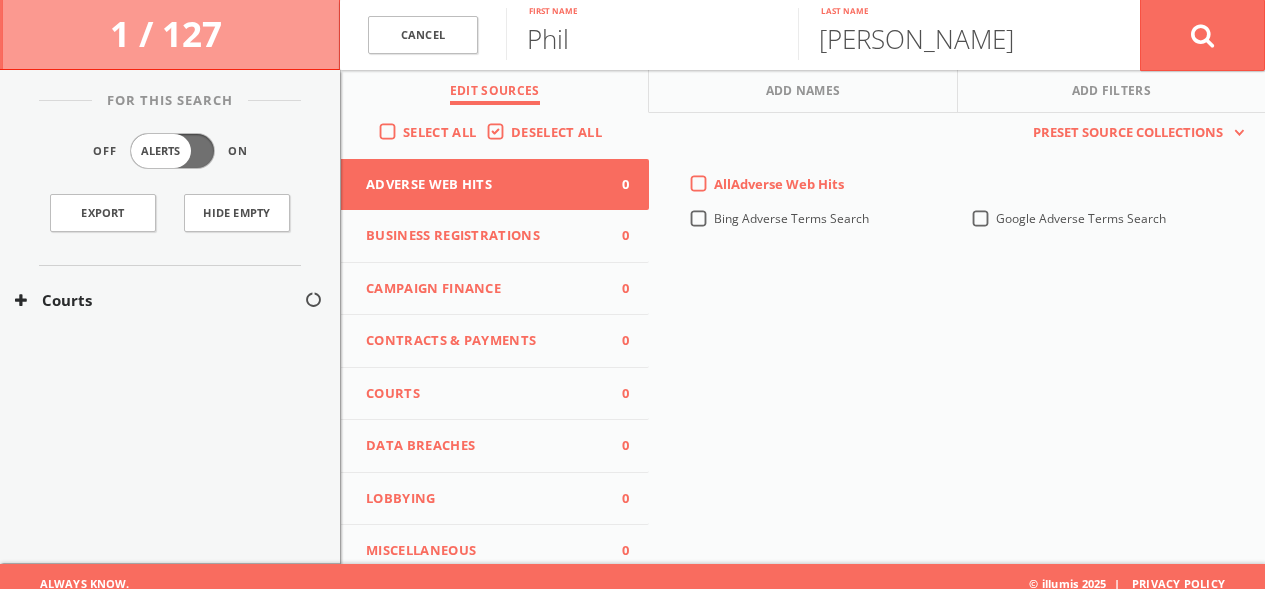 click on "Select All" at bounding box center [444, 133] 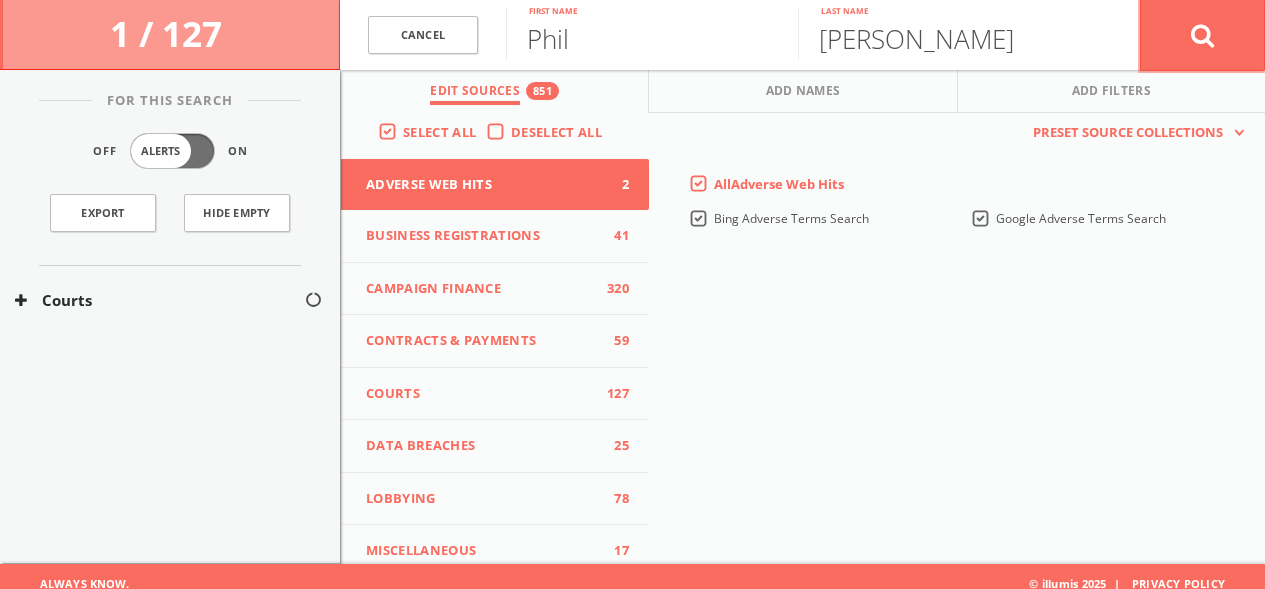click at bounding box center (1203, 35) 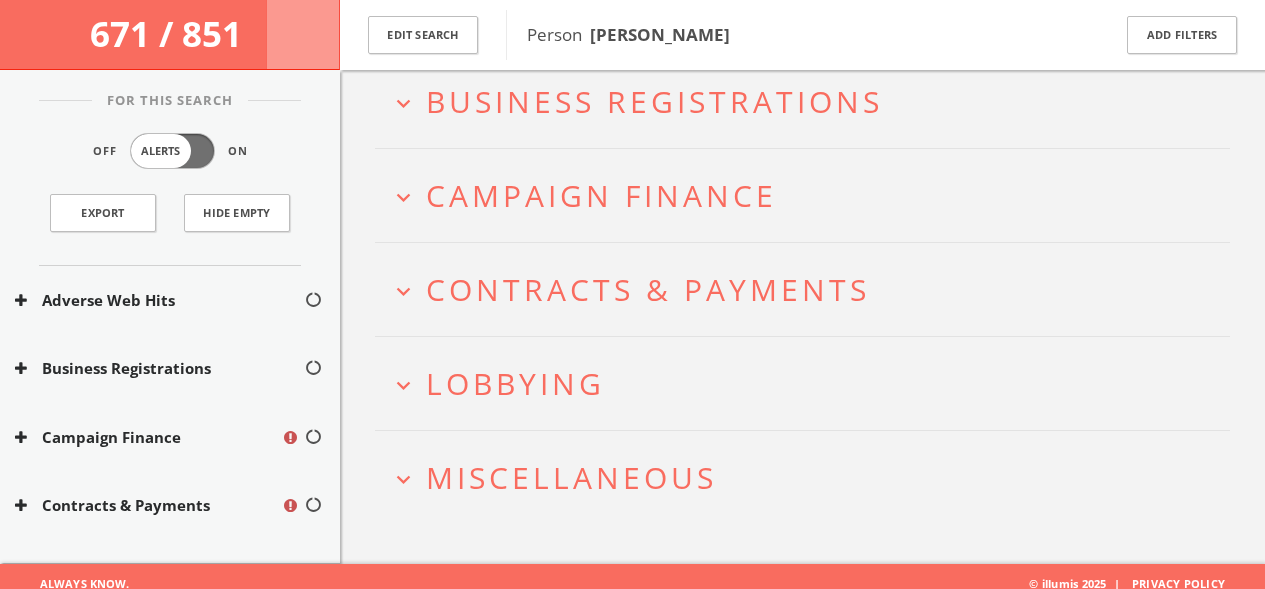 click on "expand_more Lobbying" at bounding box center (802, 383) 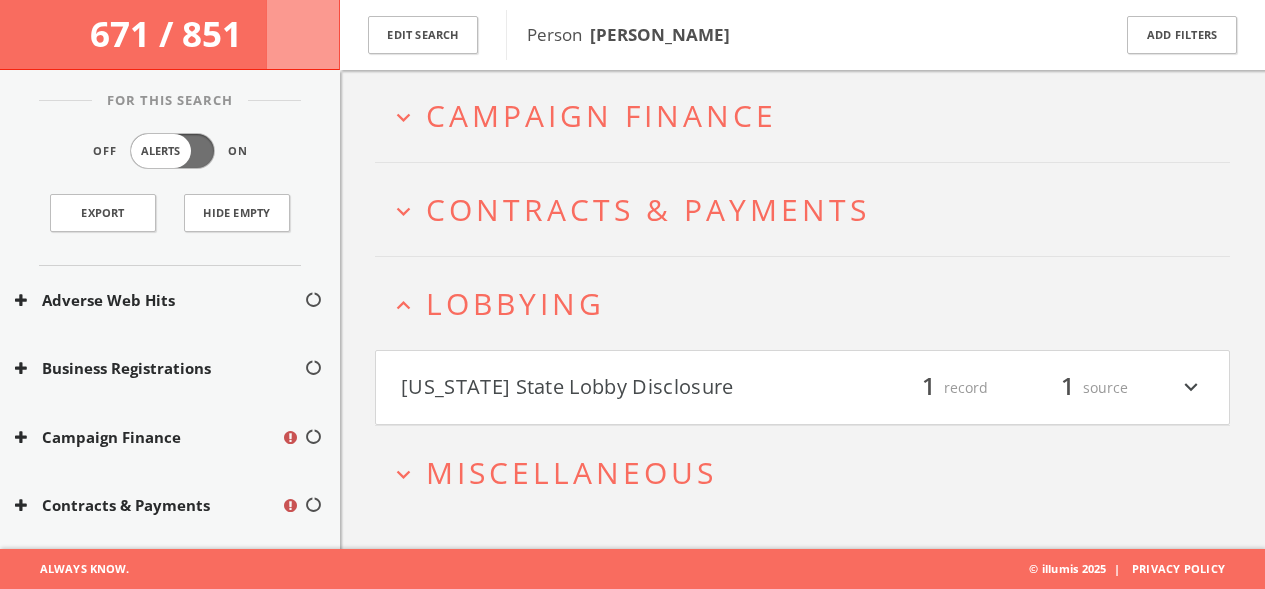 click on "Miscellaneous" at bounding box center (571, 472) 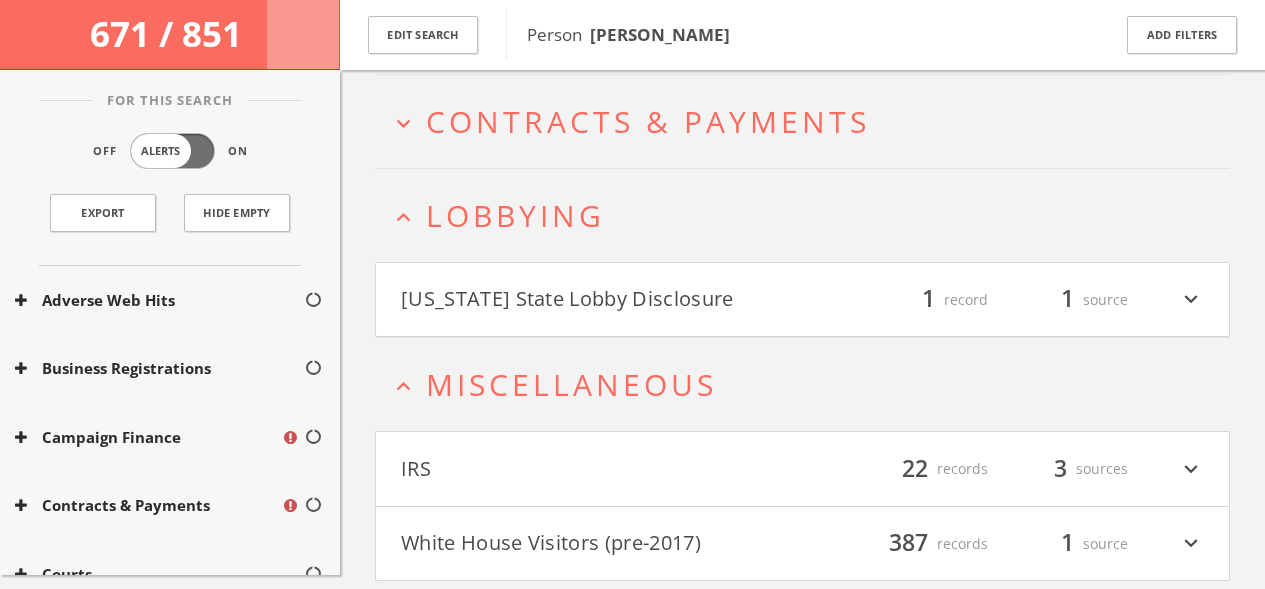 scroll, scrollTop: 332, scrollLeft: 0, axis: vertical 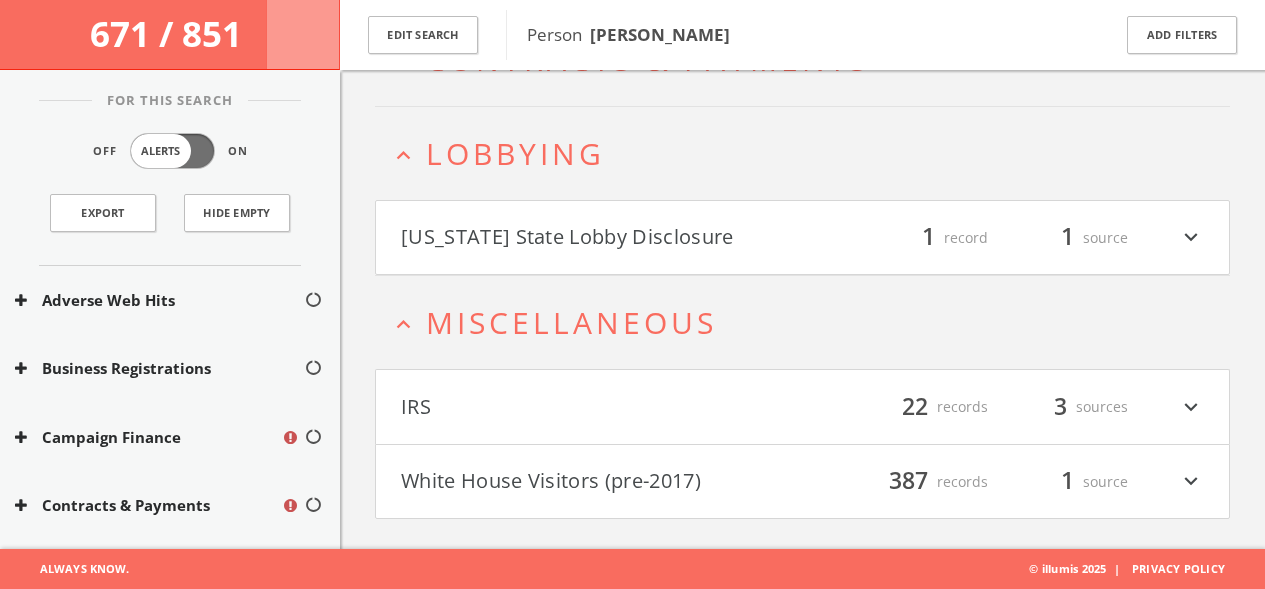 click on "IRS" at bounding box center [602, 407] 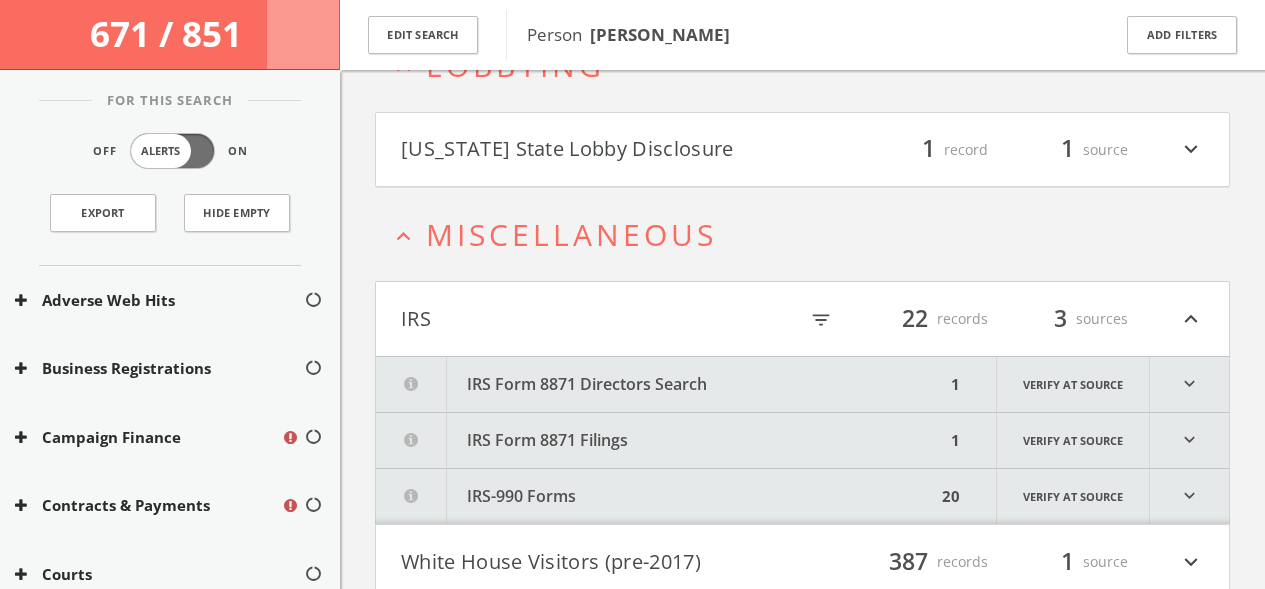 scroll, scrollTop: 500, scrollLeft: 0, axis: vertical 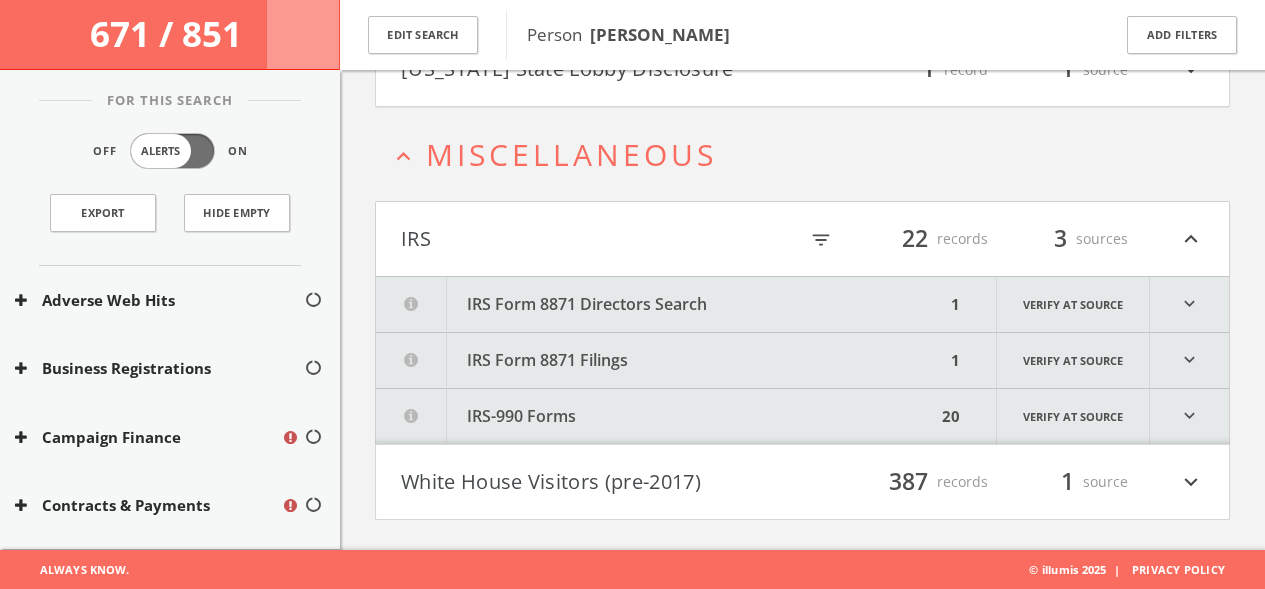 click on "IRS-990 Forms" at bounding box center [656, 416] 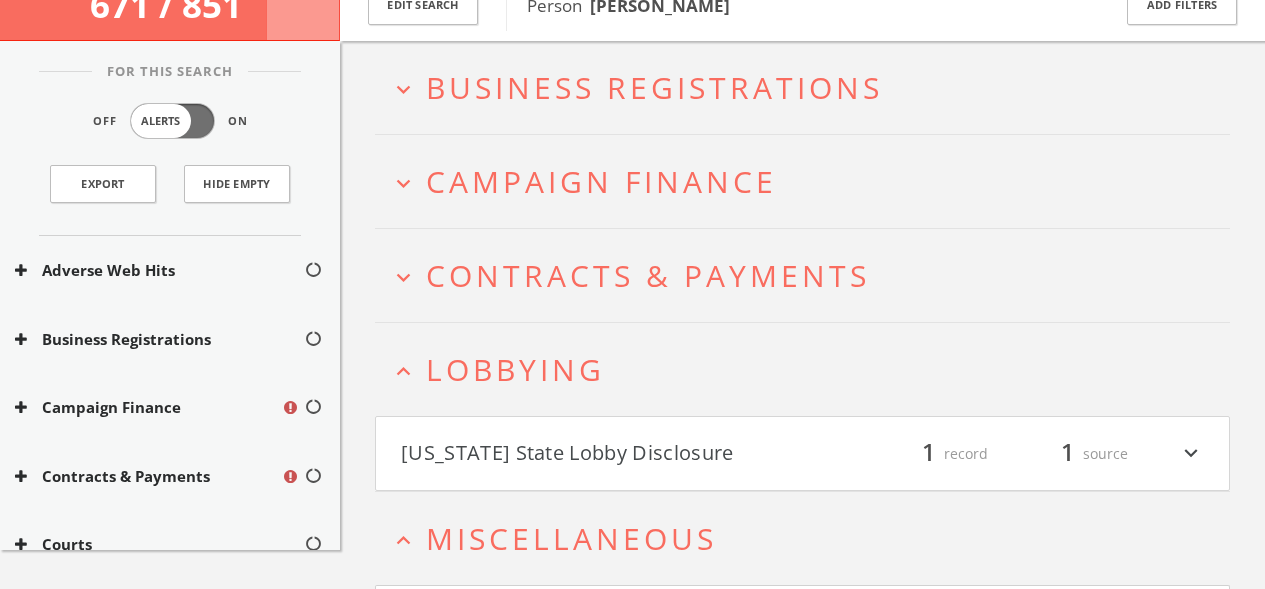 scroll, scrollTop: 0, scrollLeft: 0, axis: both 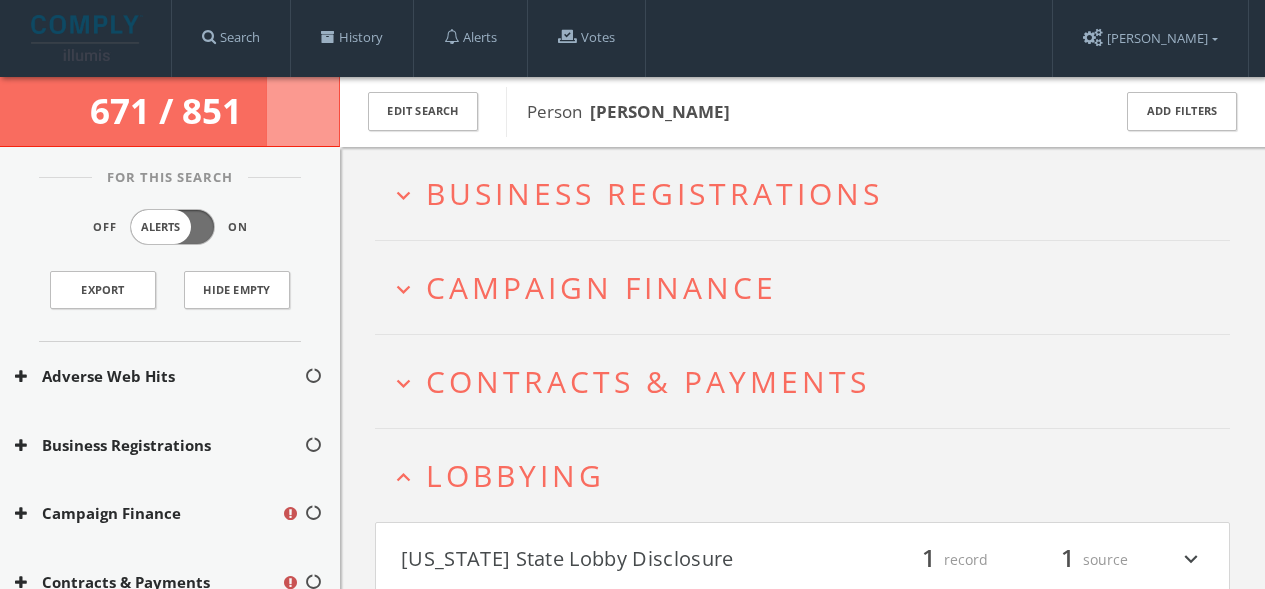 click on "Contracts & Payments" at bounding box center [648, 381] 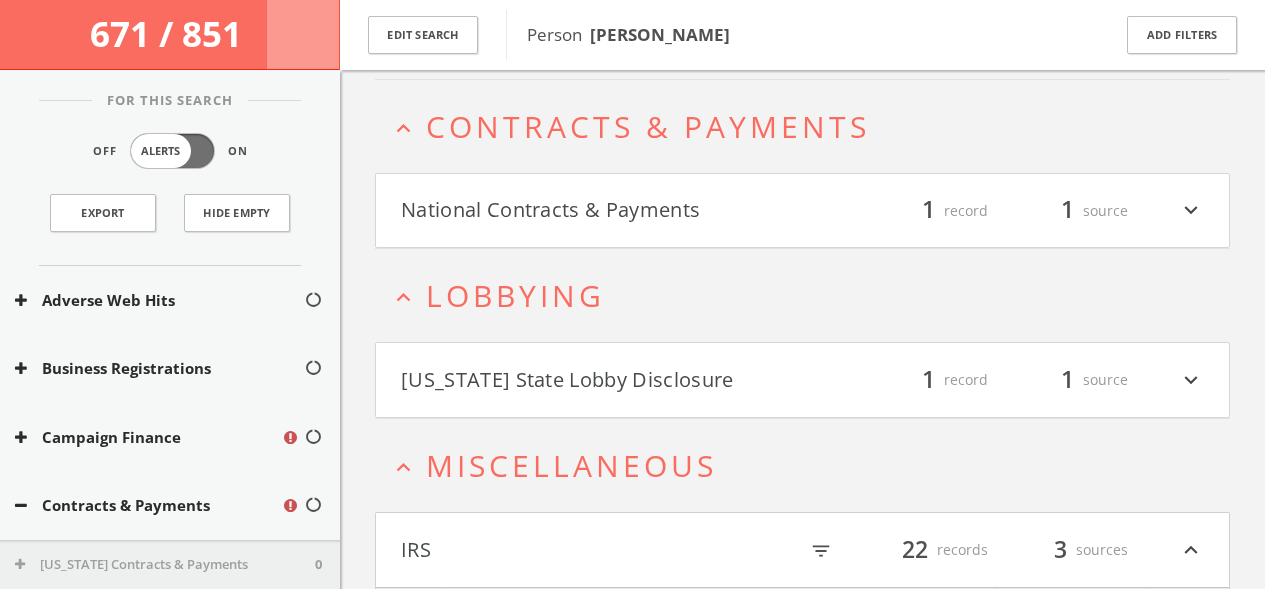 click on "National Contracts & Payments" at bounding box center [602, 211] 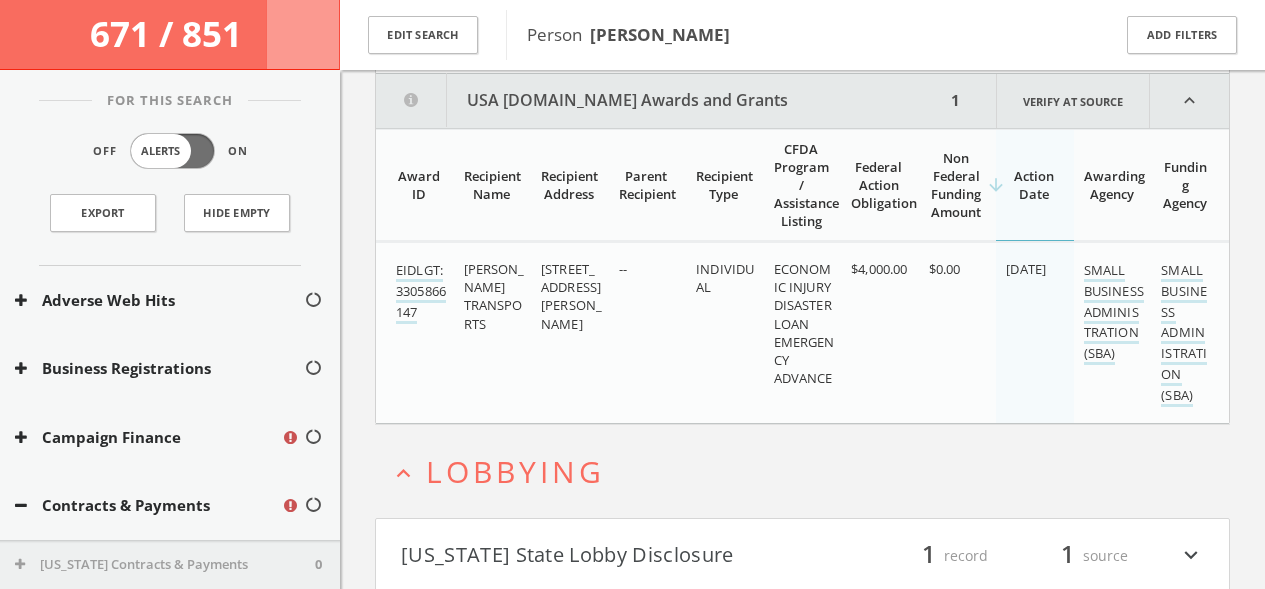 scroll, scrollTop: 443, scrollLeft: 0, axis: vertical 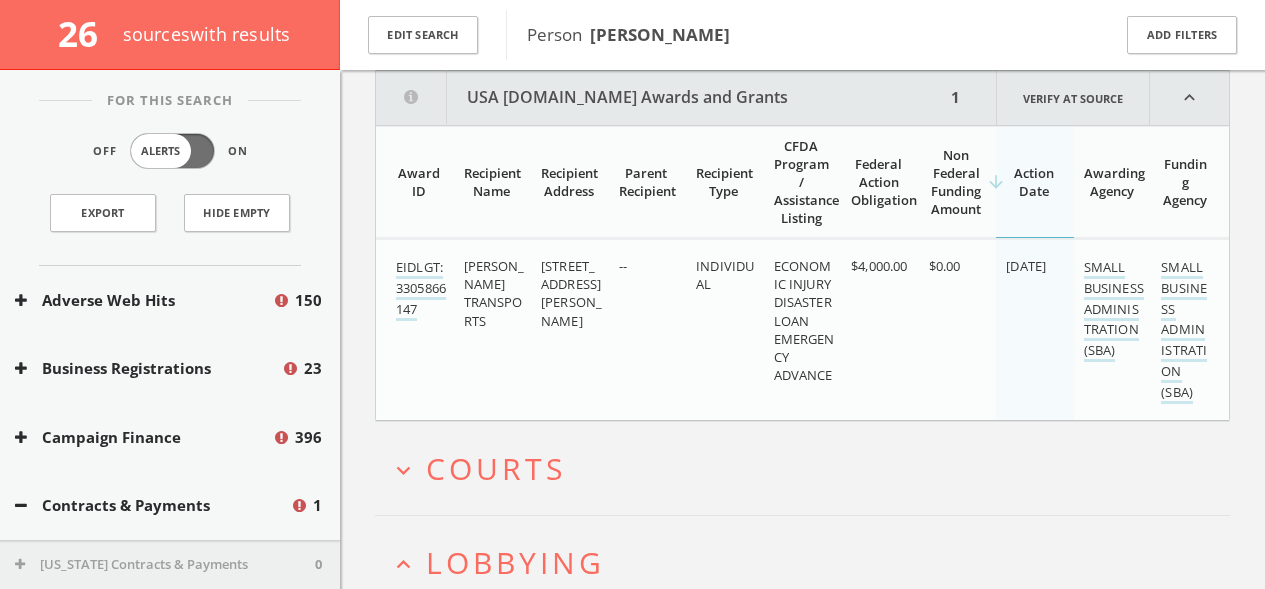 click on "Courts" at bounding box center [496, 468] 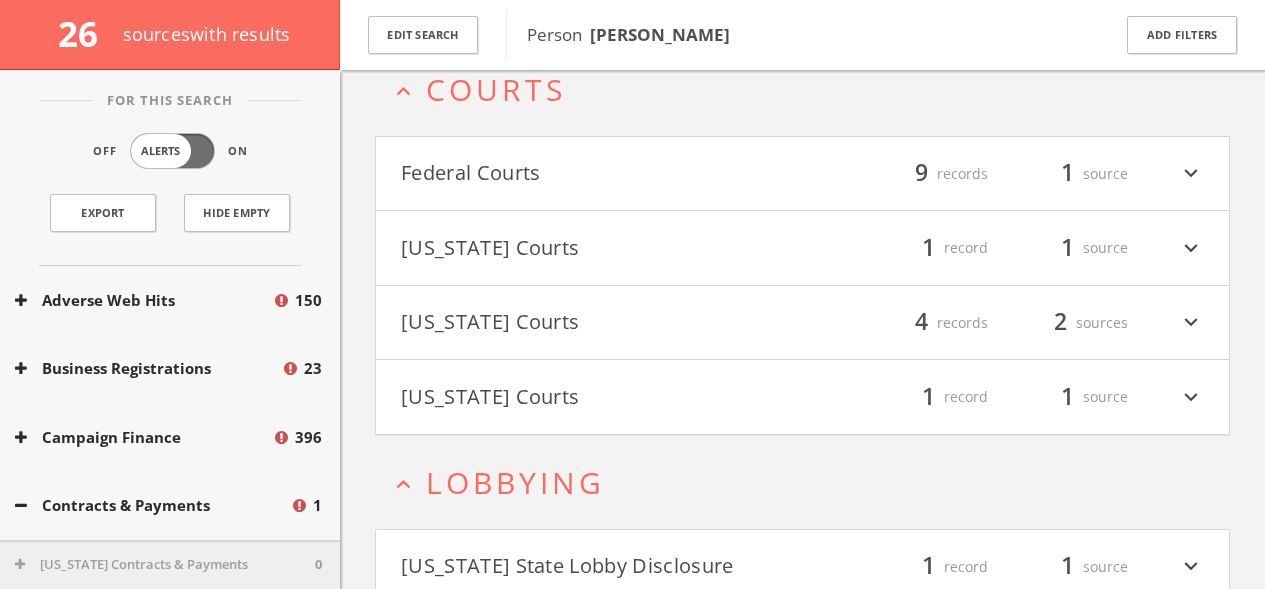 scroll, scrollTop: 919, scrollLeft: 0, axis: vertical 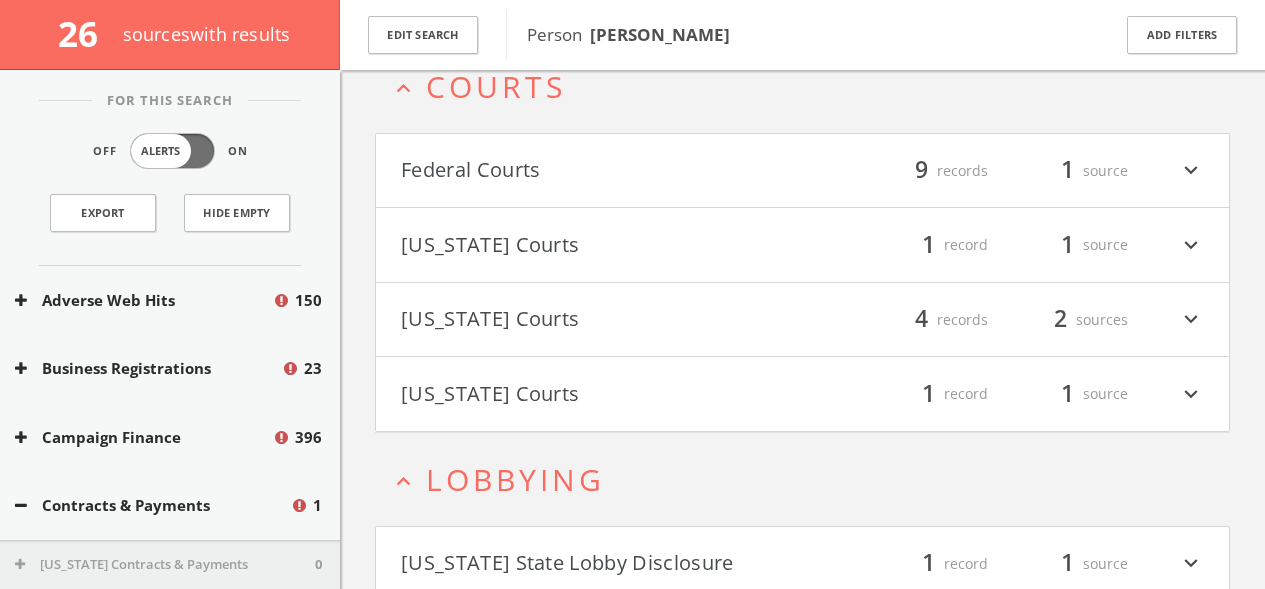 click on "Federal Courts" at bounding box center [602, 171] 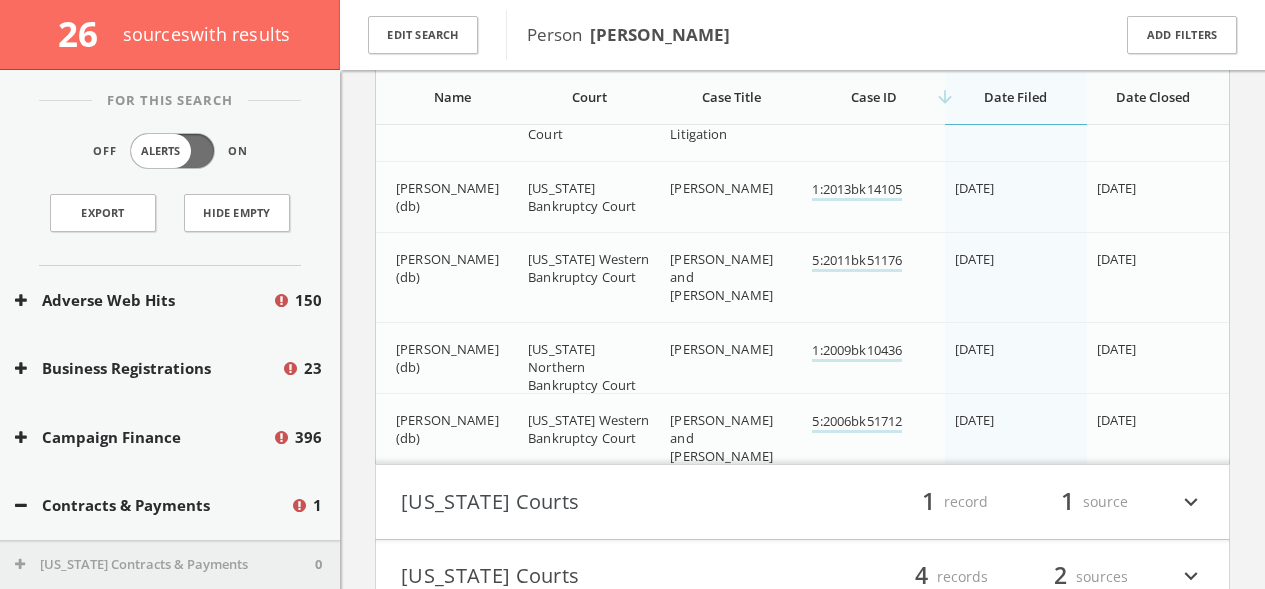 scroll, scrollTop: 1559, scrollLeft: 0, axis: vertical 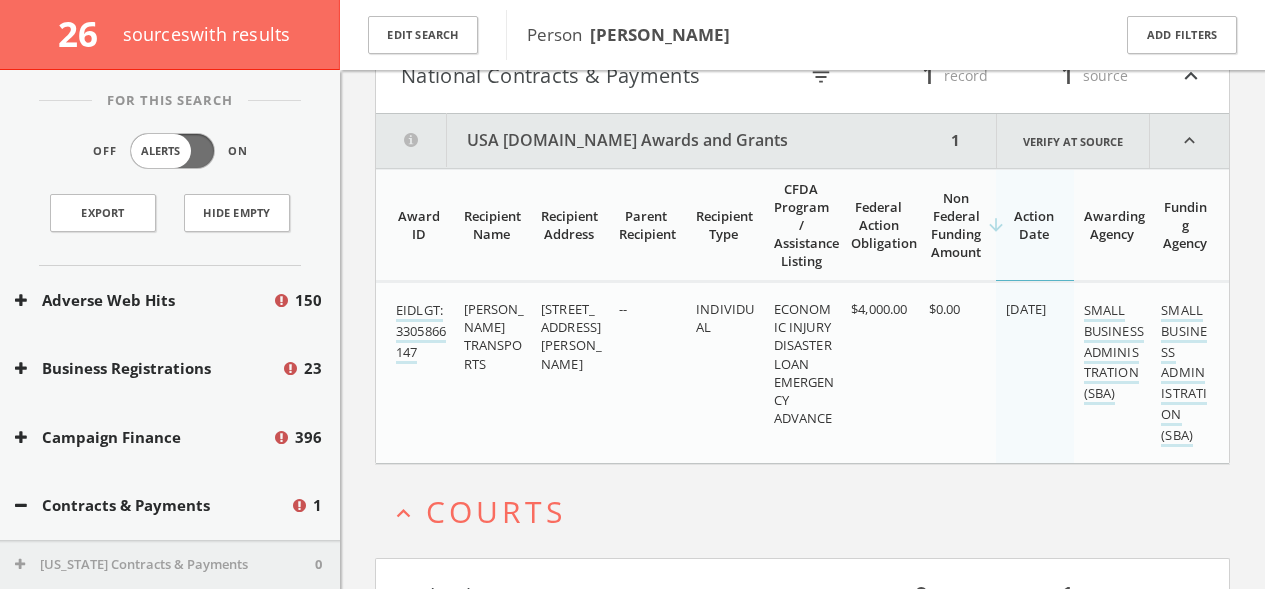 click on "Search
History
Alerts
Votes
[PERSON_NAME]
Edit Profile
Change Password
Security
Help Center
Logout
26   source s  with results Edit Search Person    [PERSON_NAME] Add Filters For This Search Off Alerts On Export Hide Empty Adverse Web Hits 150 Business Registrations 23 Campaign Finance 396 Contracts & Payments 1 [US_STATE] Contracts & Payments 0 [US_STATE] Contracts & Payments 0 [US_STATE] State Employee Salaries 0 [US_STATE] State Employee Salaries 0 [US_STATE] Contracts & Payments 0 [US_STATE] Contracts & Payments 0 0 0 0 0 0 0 0 0 0 0 0 1 0" 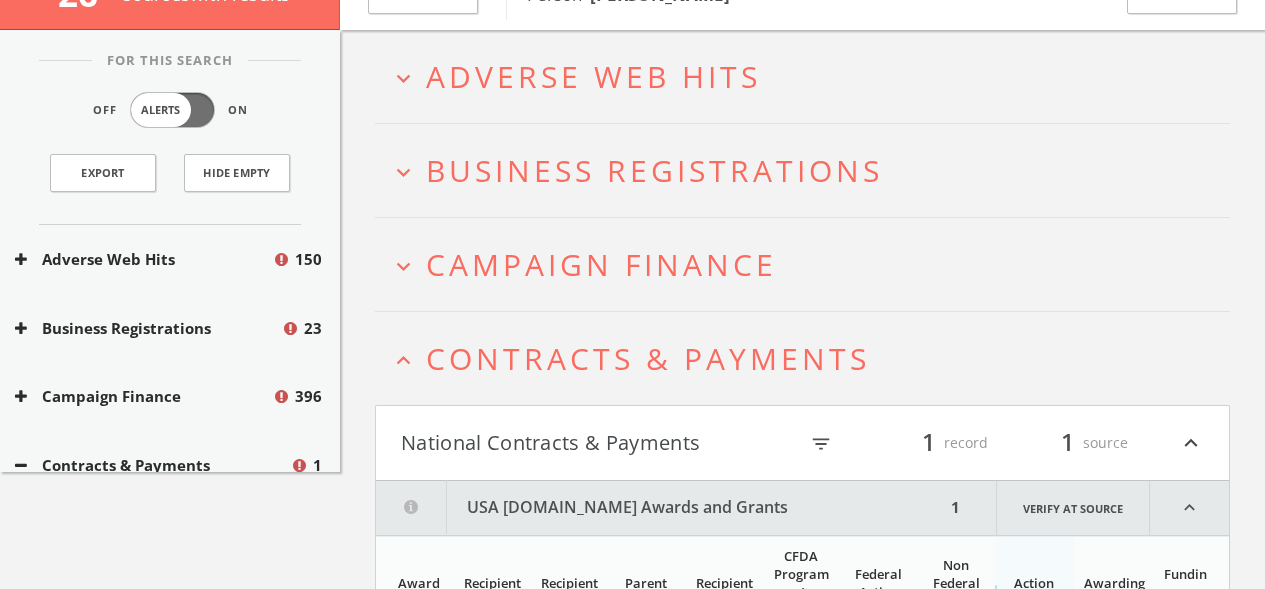 scroll, scrollTop: 0, scrollLeft: 0, axis: both 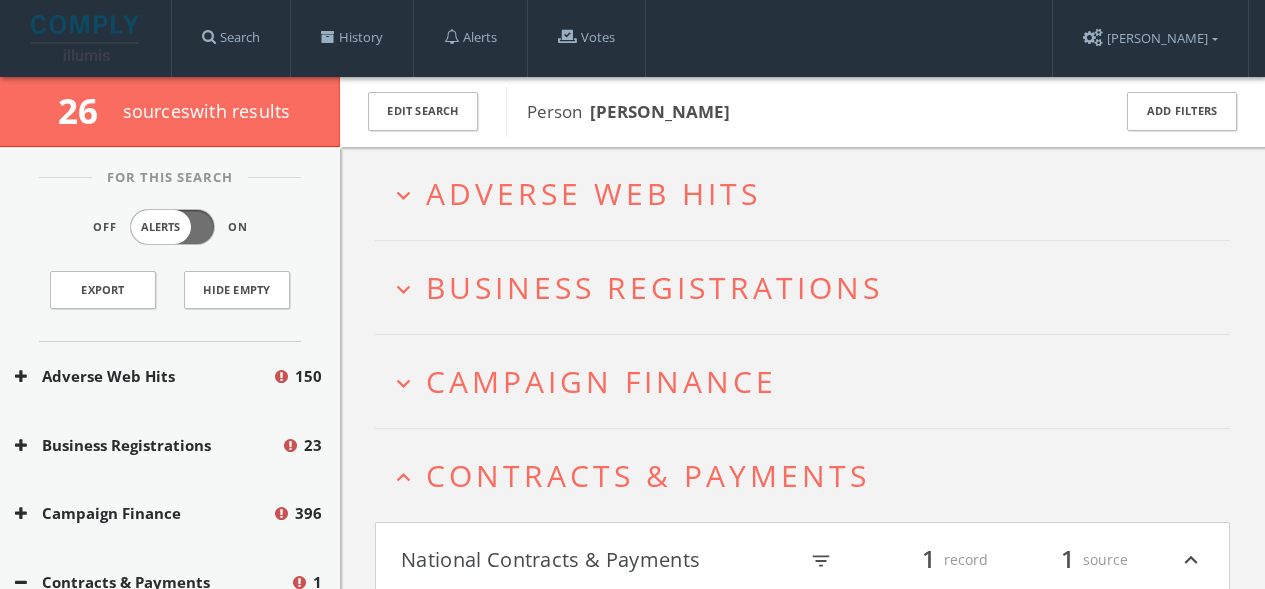 click on "Campaign Finance" at bounding box center [601, 381] 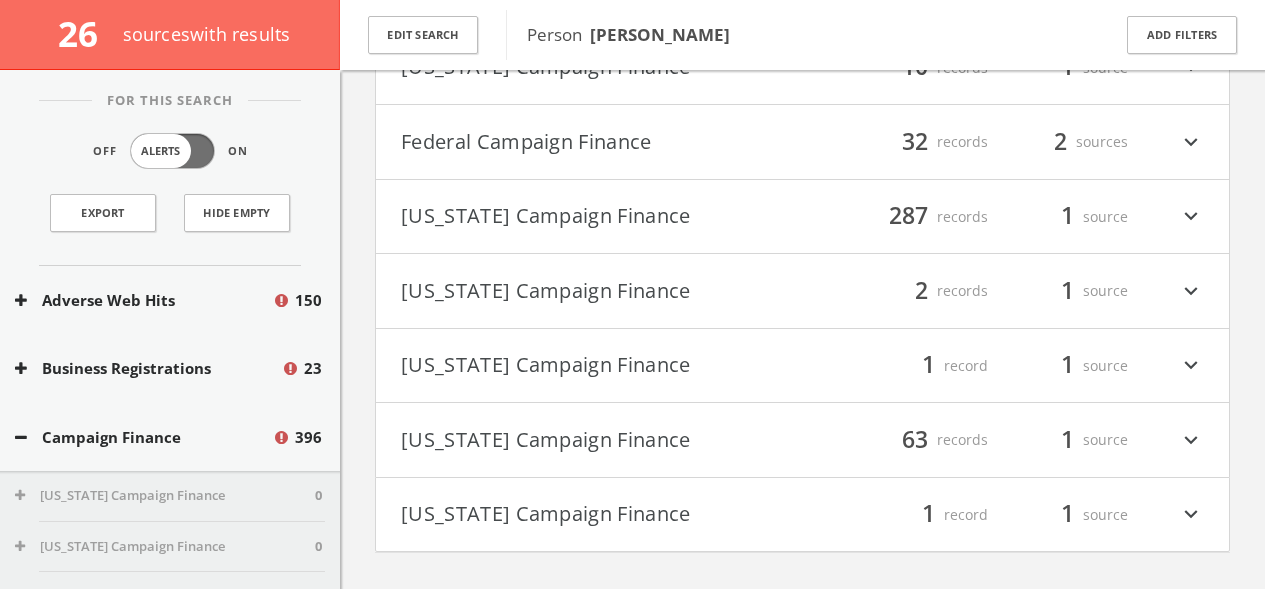 scroll, scrollTop: 0, scrollLeft: 0, axis: both 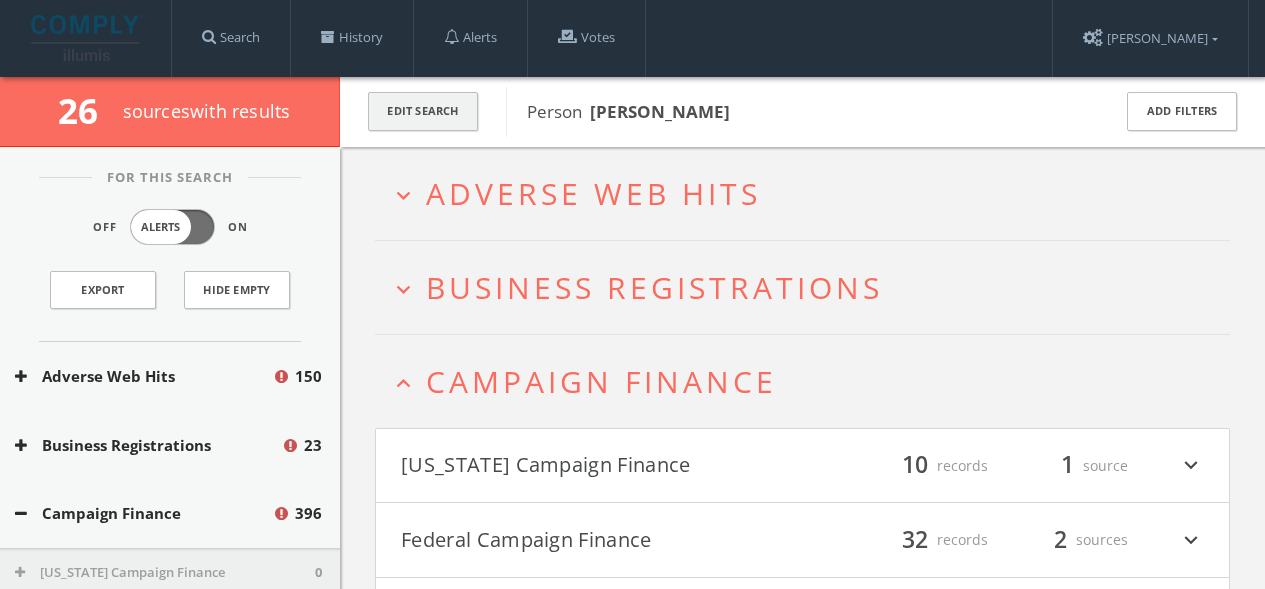 click on "Edit Search" at bounding box center (423, 111) 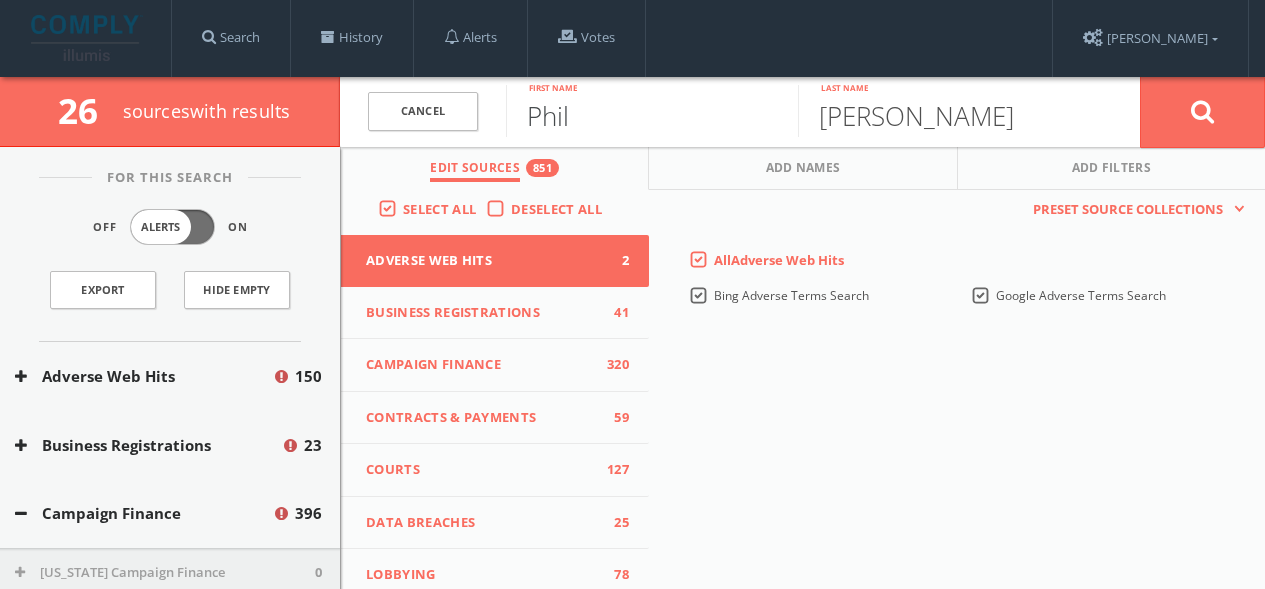 click on "Phil" at bounding box center [652, 111] 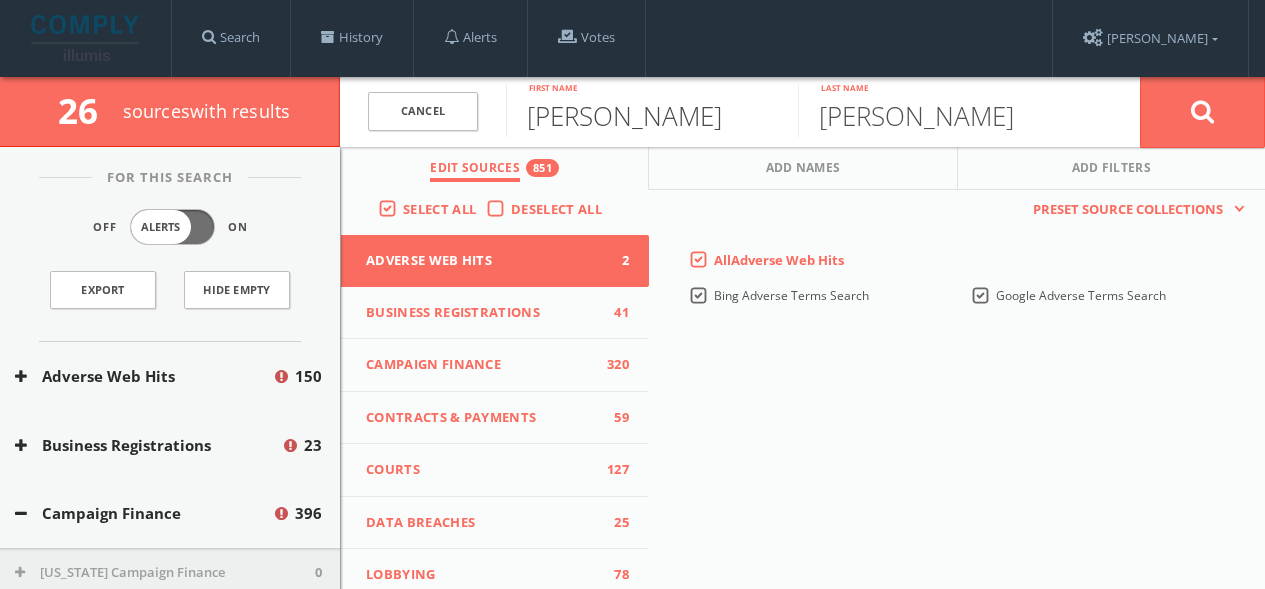 type on "[PERSON_NAME]" 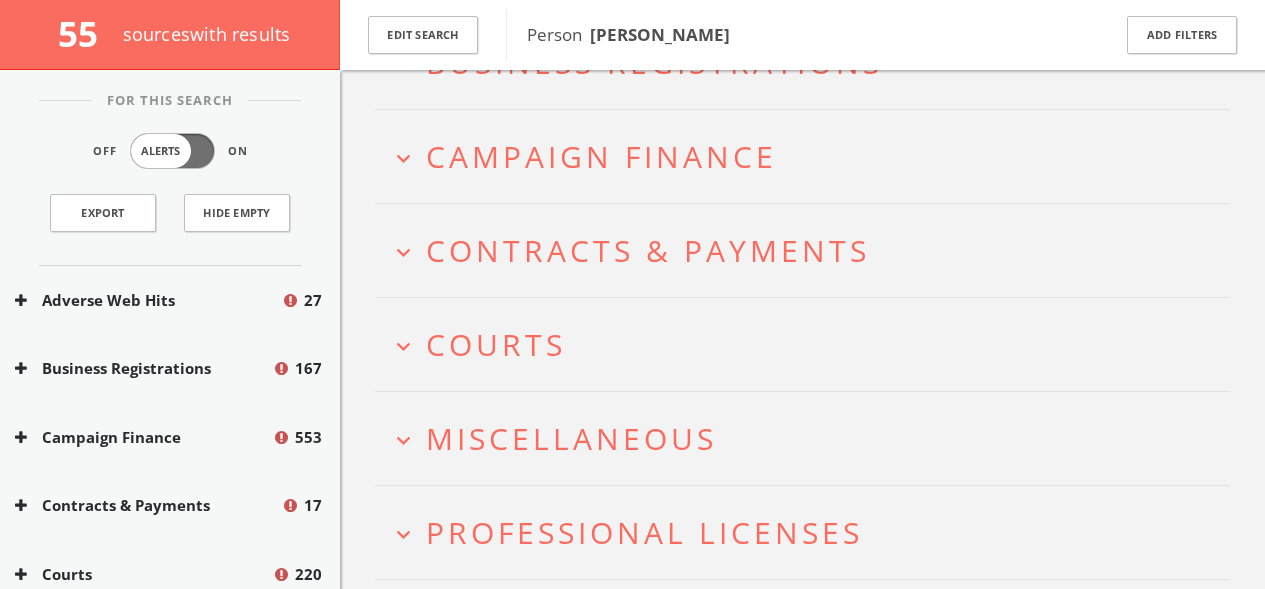 click on "Courts" at bounding box center [496, 344] 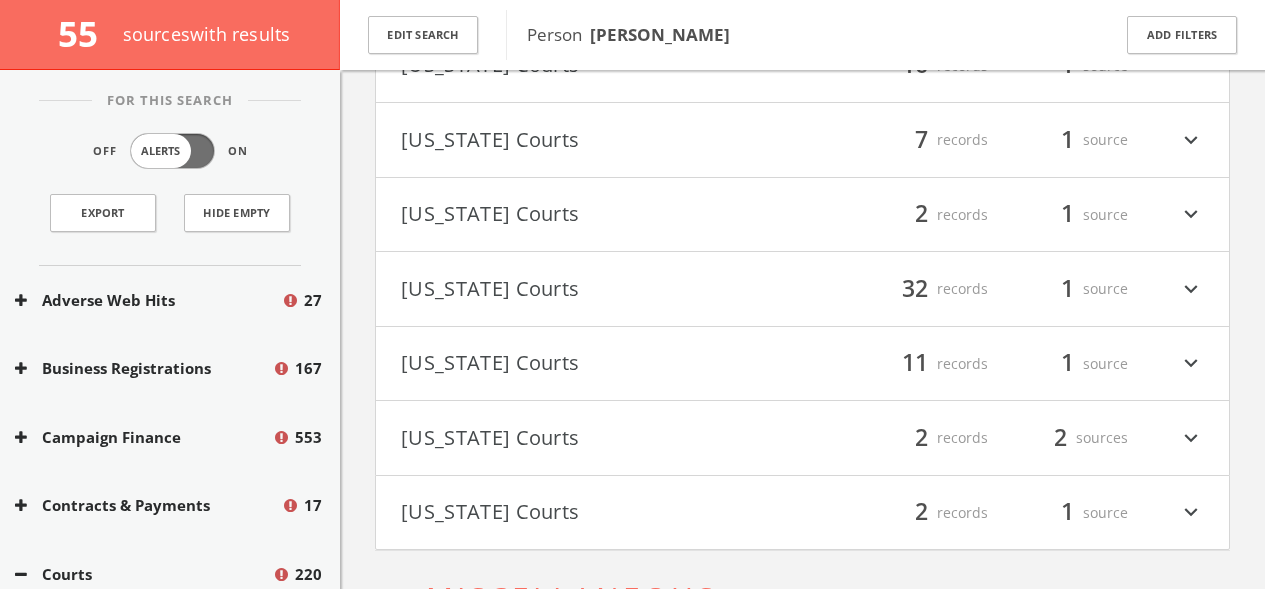click on "[US_STATE] Courts" at bounding box center [602, 438] 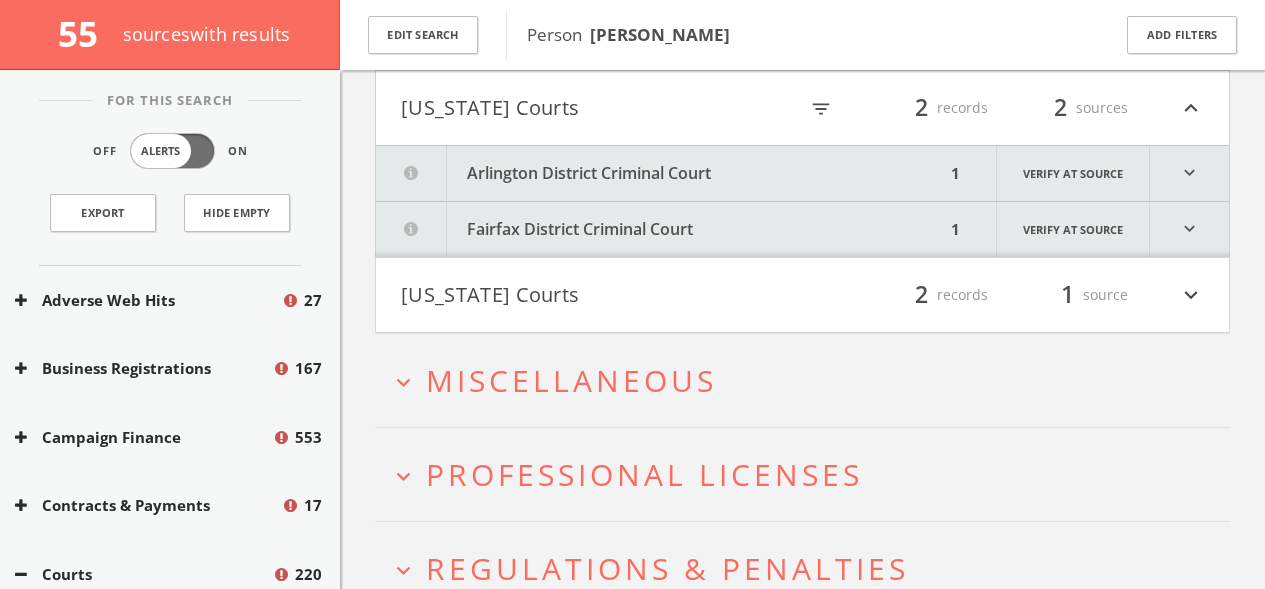 click on "Arlington District Criminal Court" at bounding box center [660, 173] 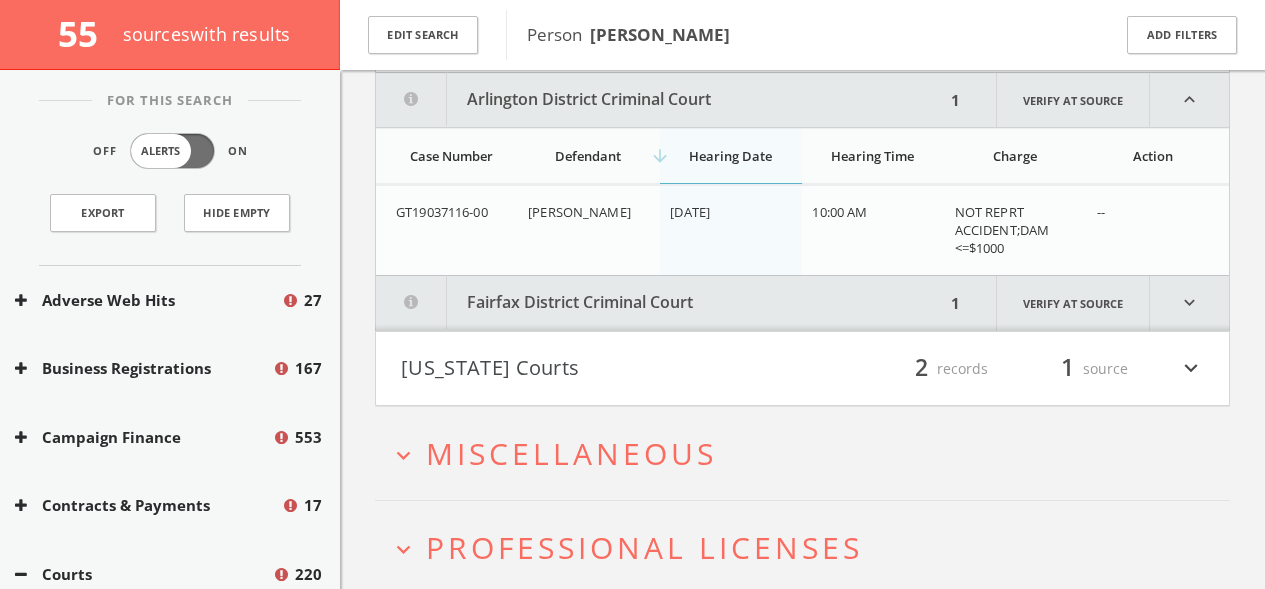 scroll, scrollTop: 1450, scrollLeft: 0, axis: vertical 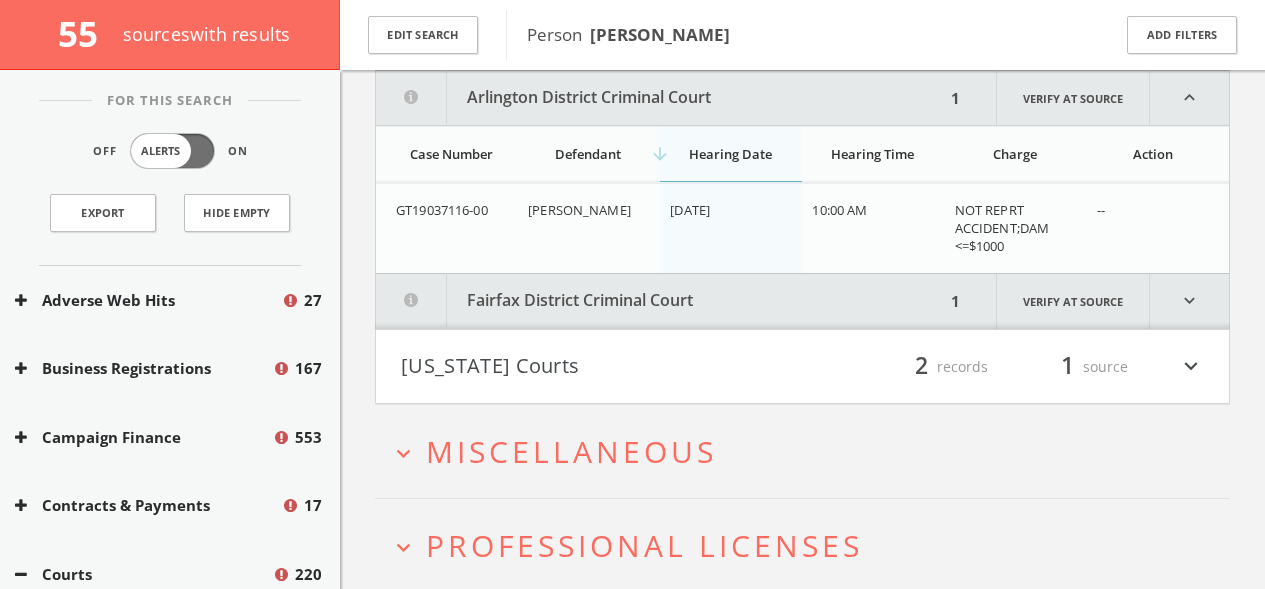 click on "Fairfax District Criminal Court" at bounding box center [660, 301] 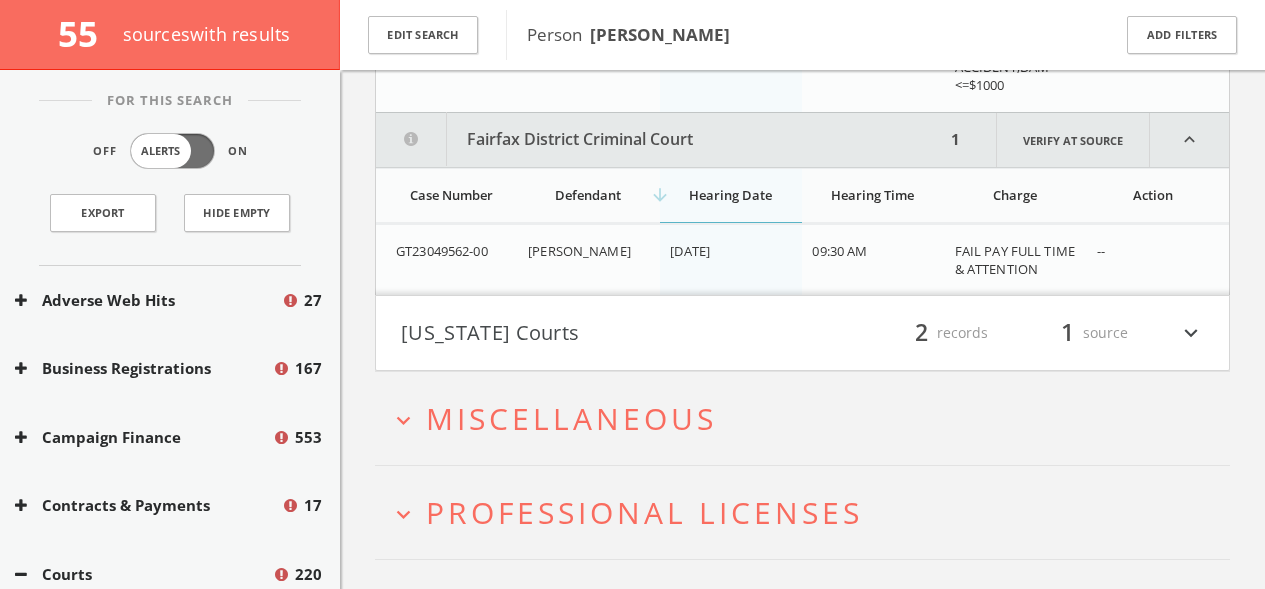 scroll, scrollTop: 1610, scrollLeft: 0, axis: vertical 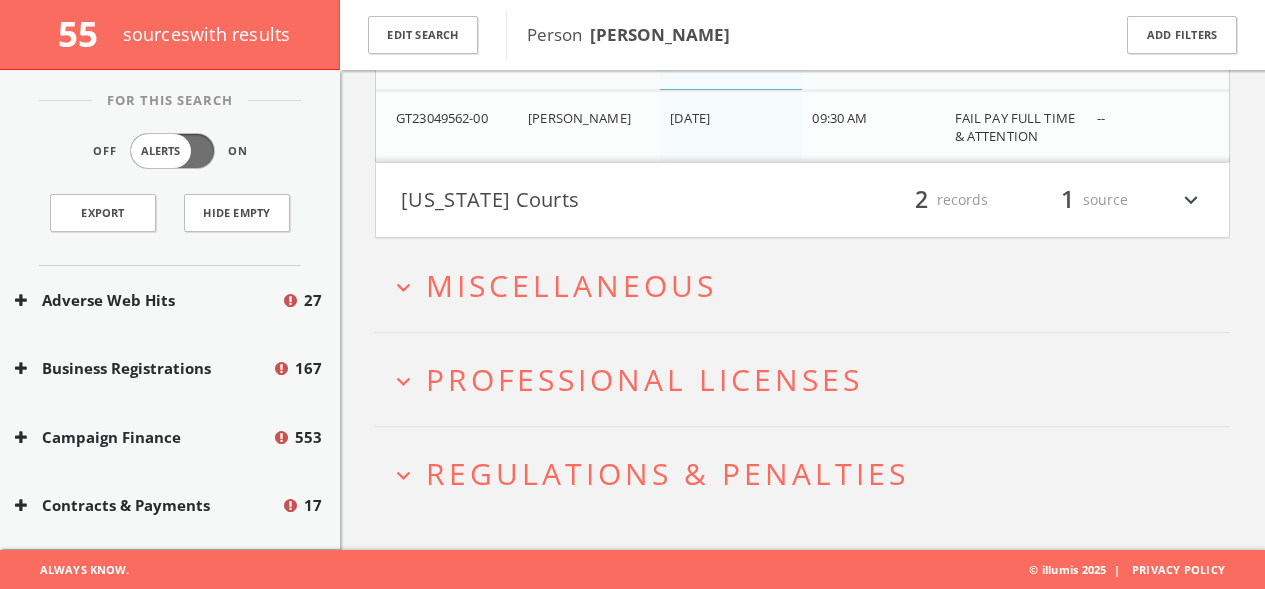 click on "Miscellaneous" at bounding box center [571, 285] 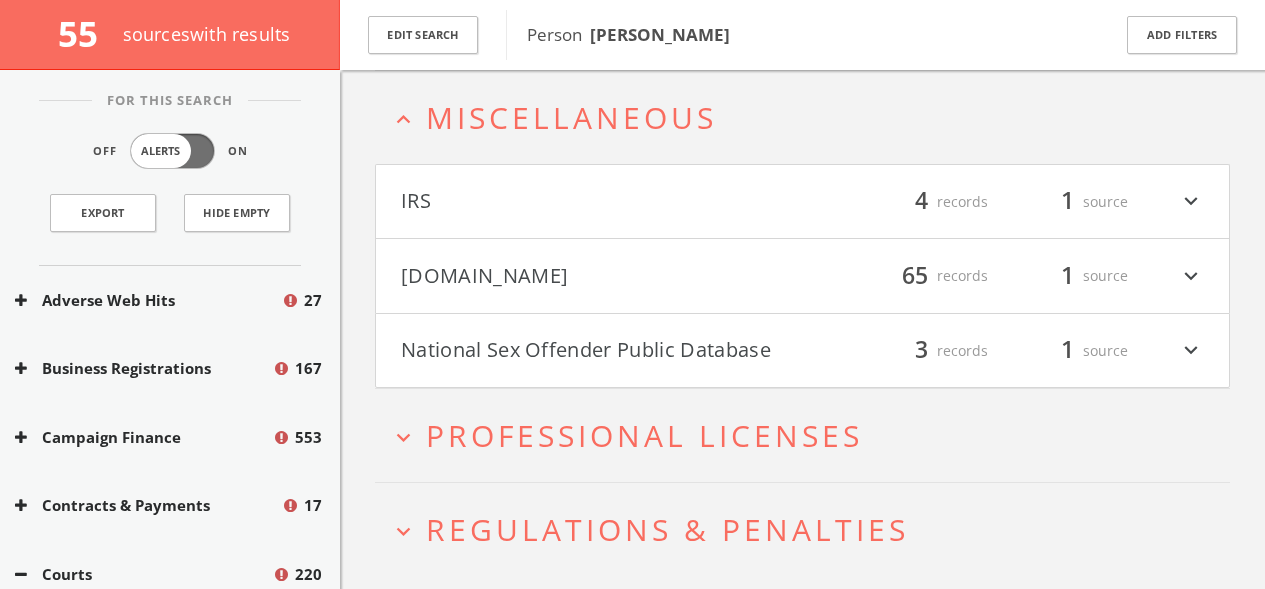 click on "IRS" at bounding box center [602, 202] 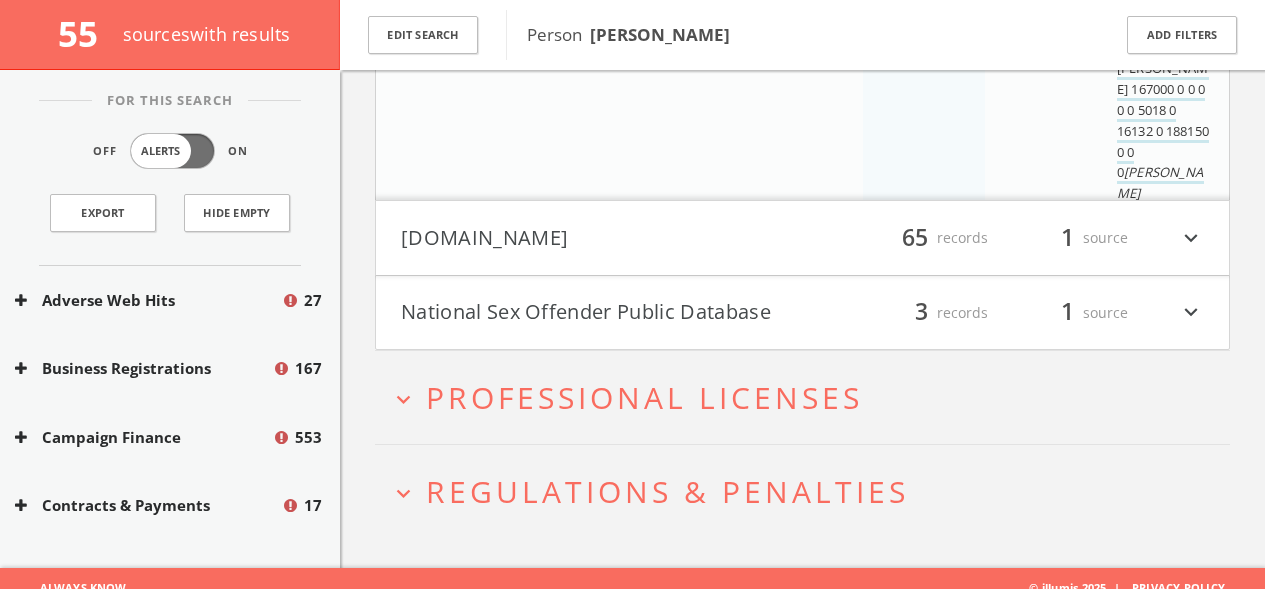 scroll, scrollTop: 3823, scrollLeft: 0, axis: vertical 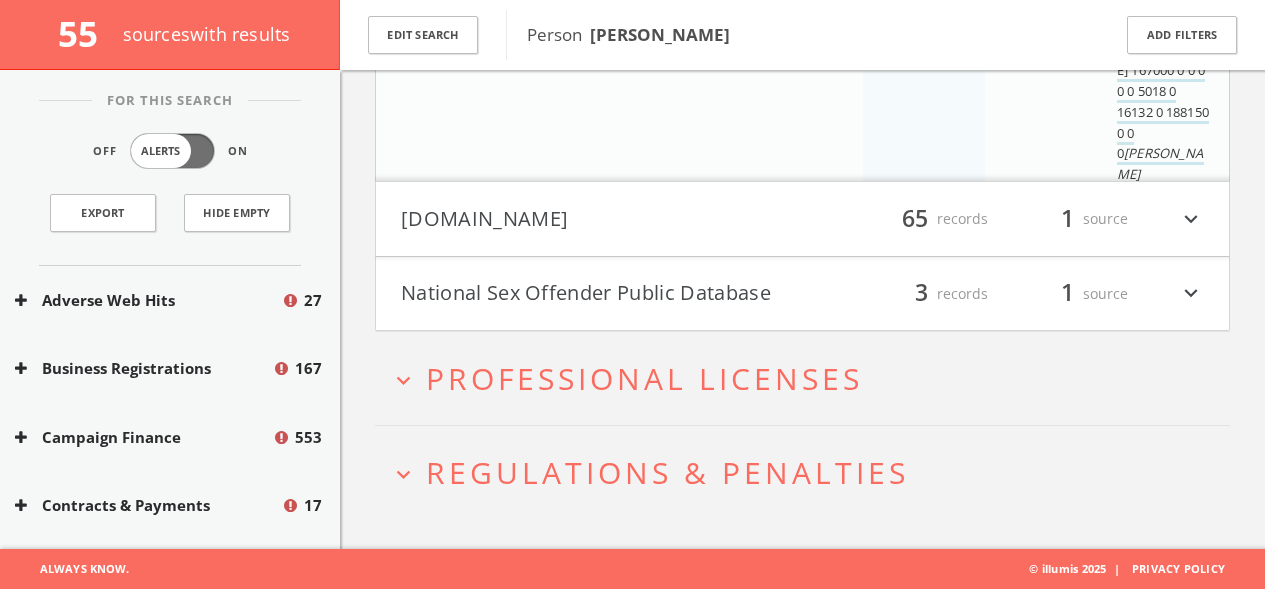click on "Professional Licenses" at bounding box center (644, 378) 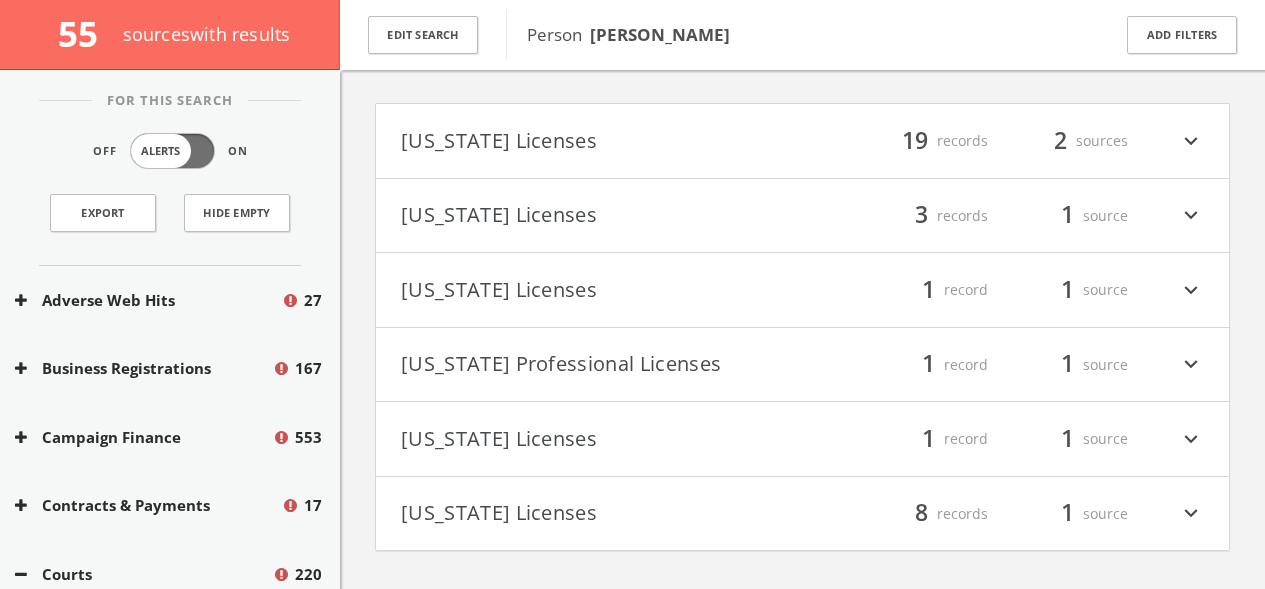 scroll, scrollTop: 4271, scrollLeft: 0, axis: vertical 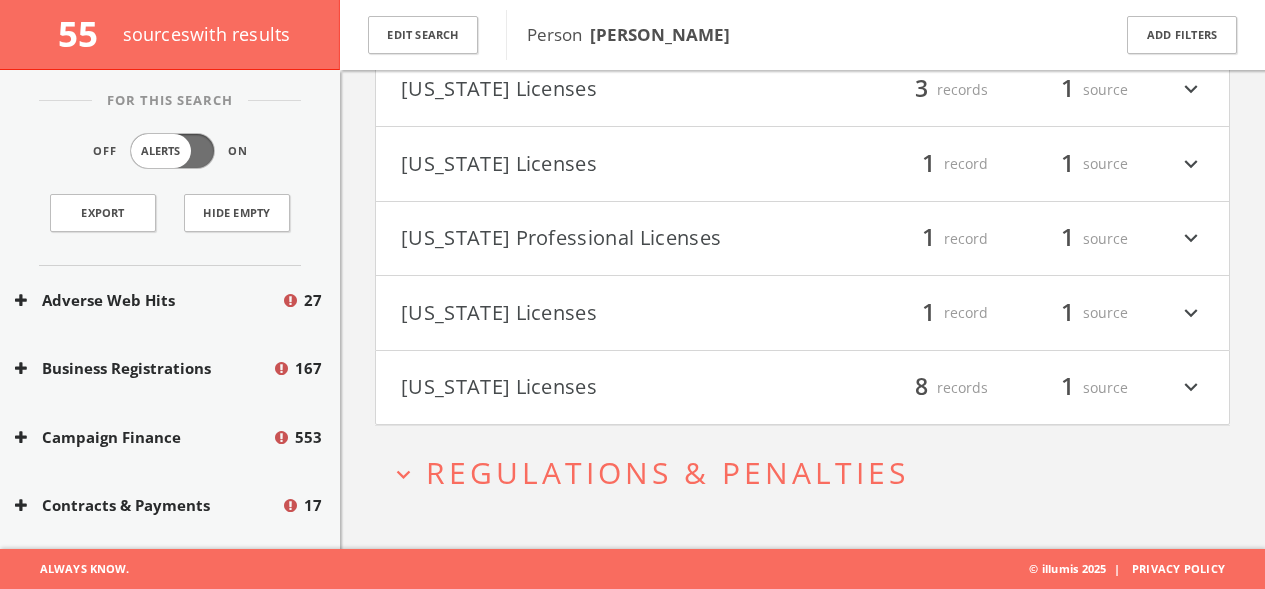 click on "Regulations & Penalties" at bounding box center [667, 472] 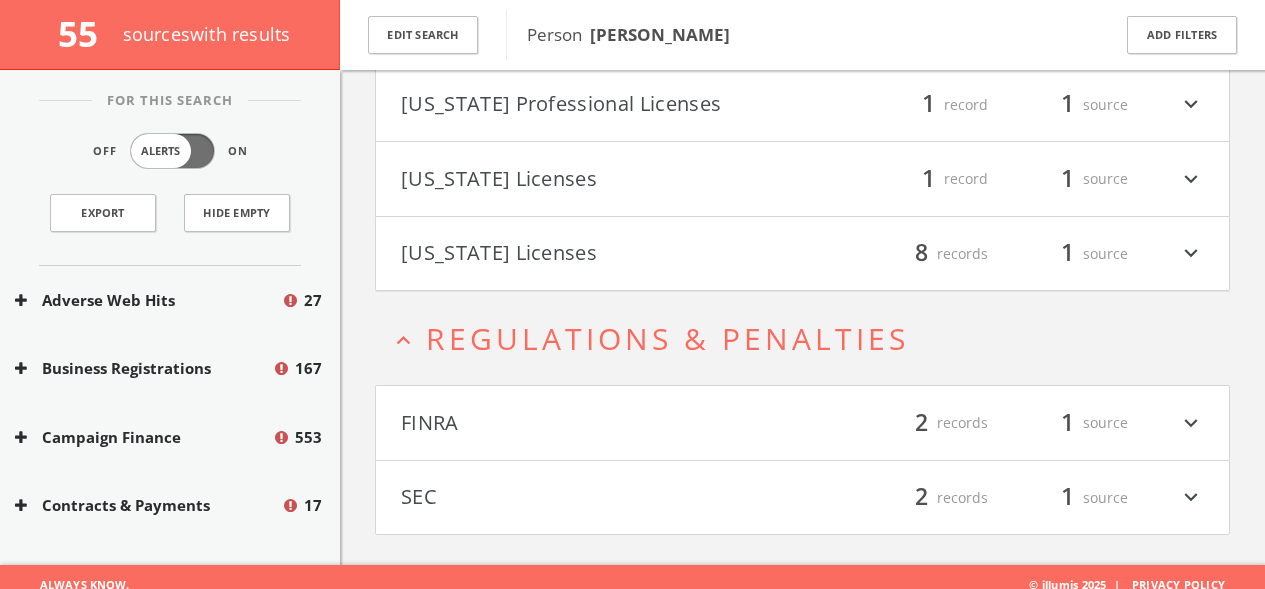 scroll, scrollTop: 4421, scrollLeft: 0, axis: vertical 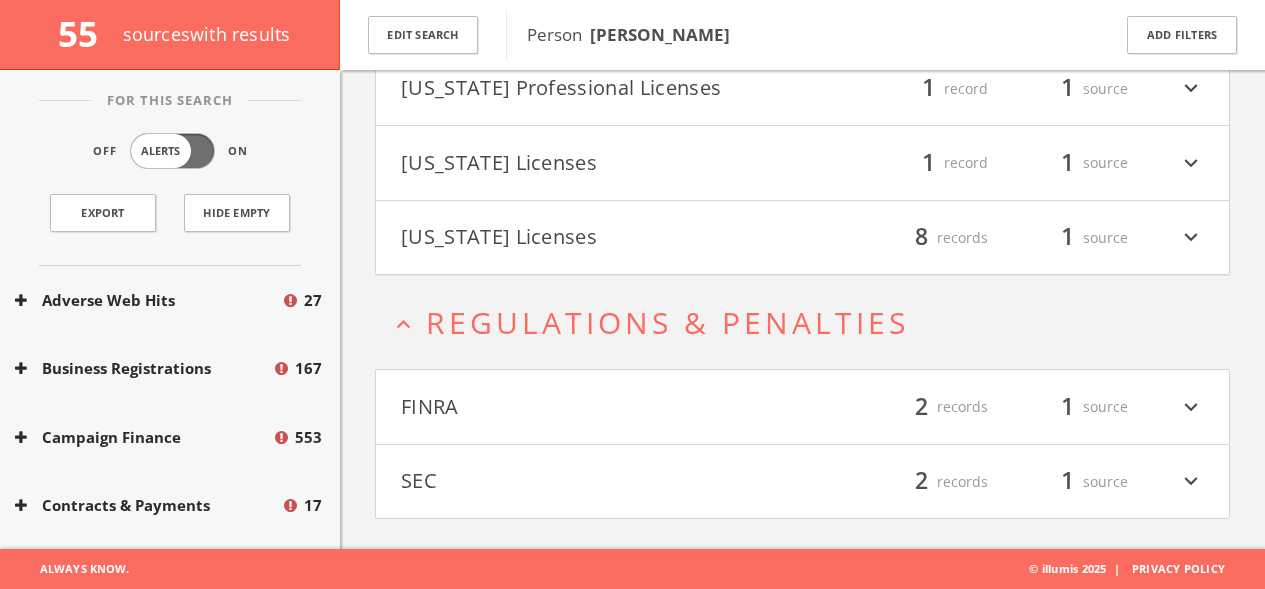 click on "FINRA" at bounding box center (602, 407) 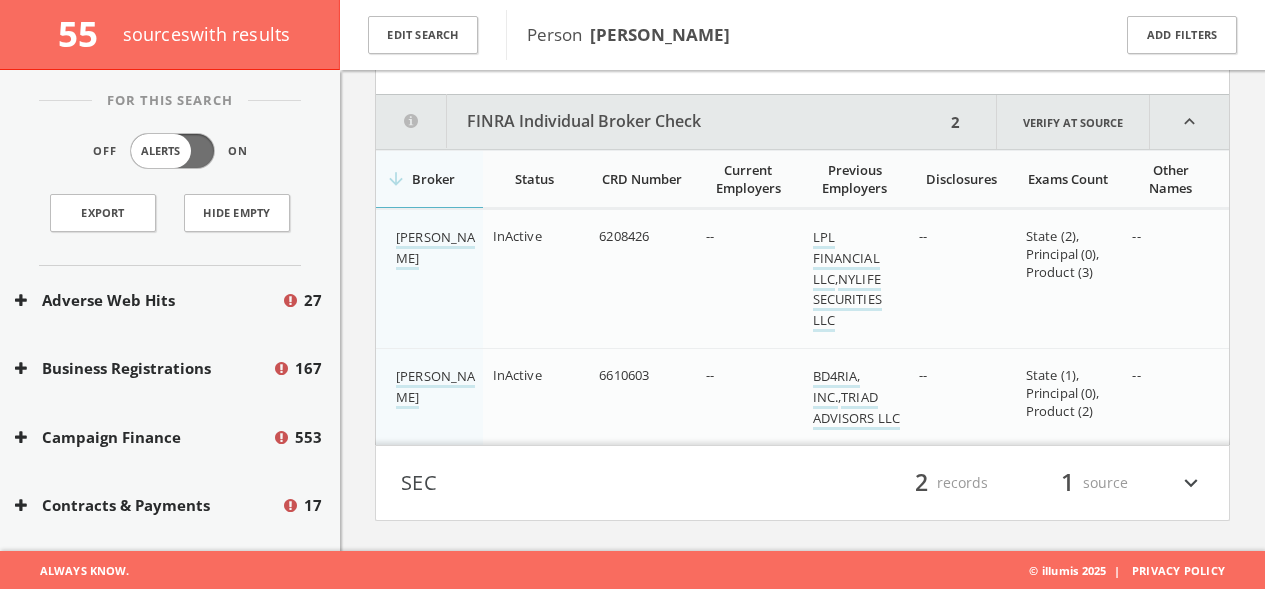 scroll, scrollTop: 4772, scrollLeft: 0, axis: vertical 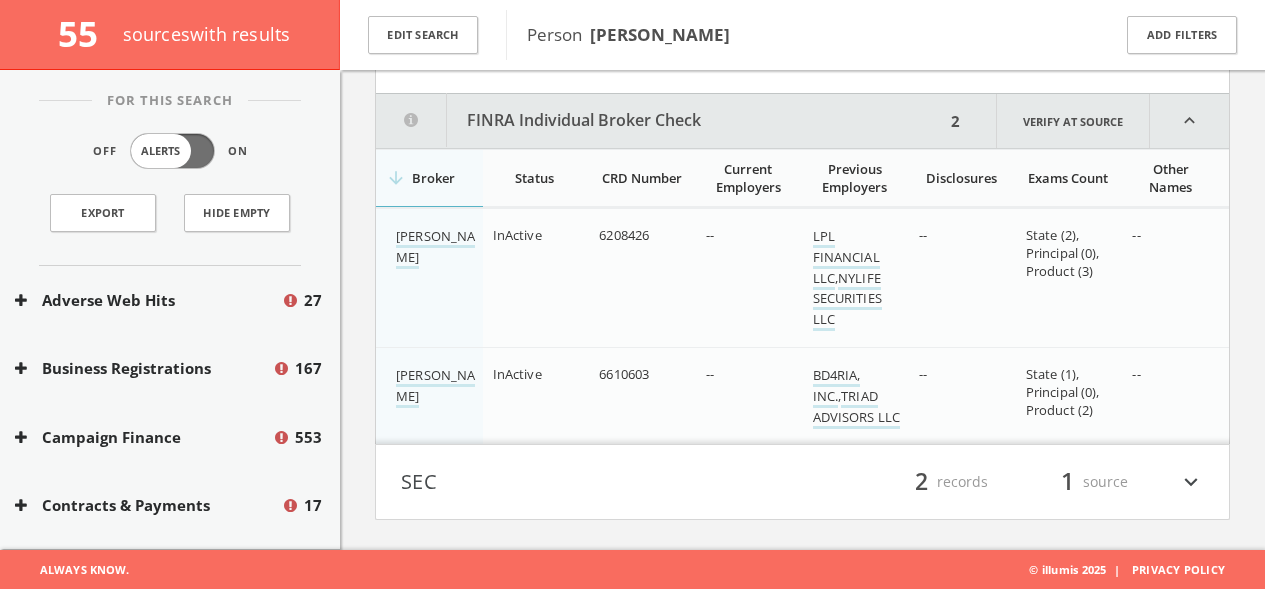 click on "SEC" at bounding box center (602, 482) 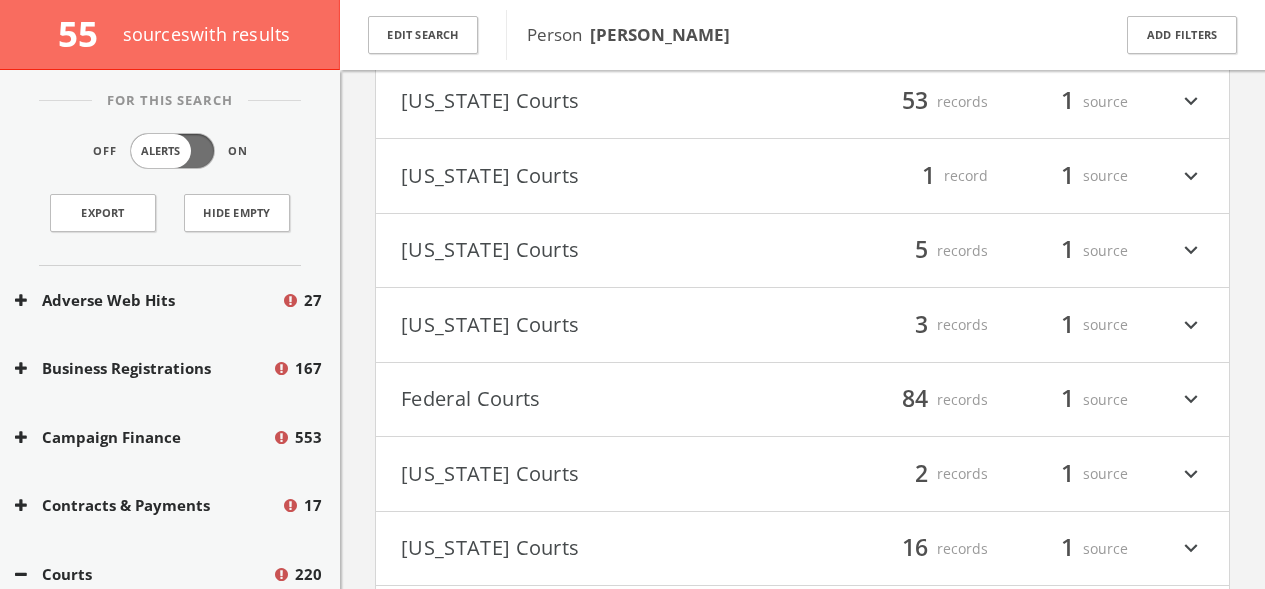 scroll, scrollTop: 217, scrollLeft: 0, axis: vertical 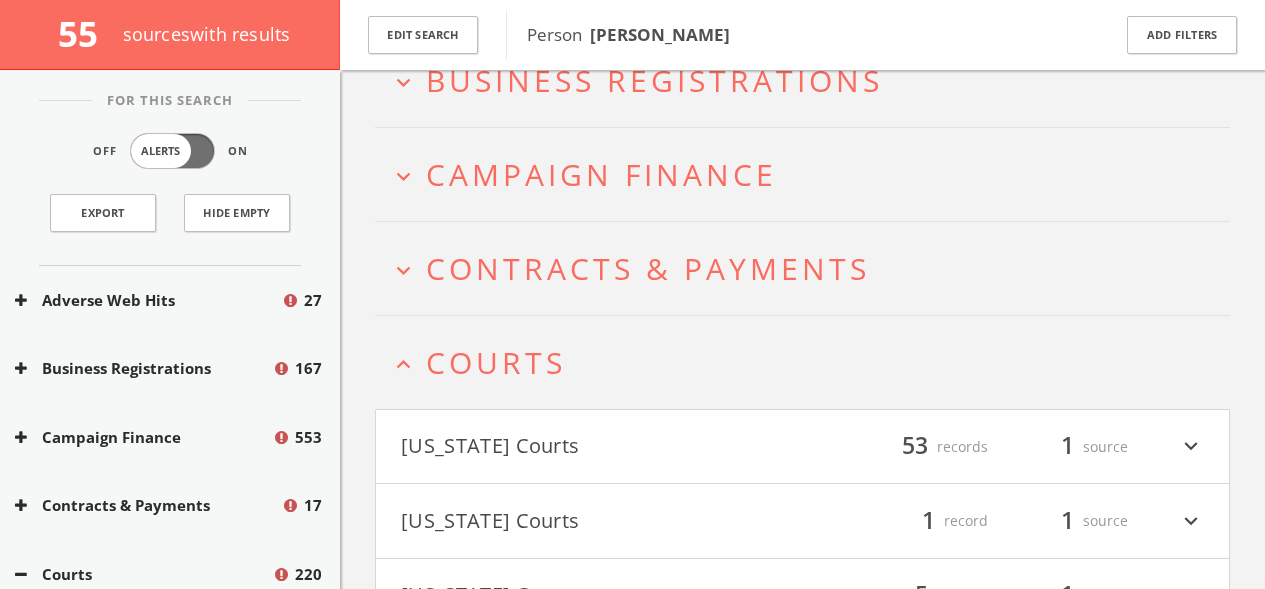 click on "Contracts & Payments" at bounding box center (648, 268) 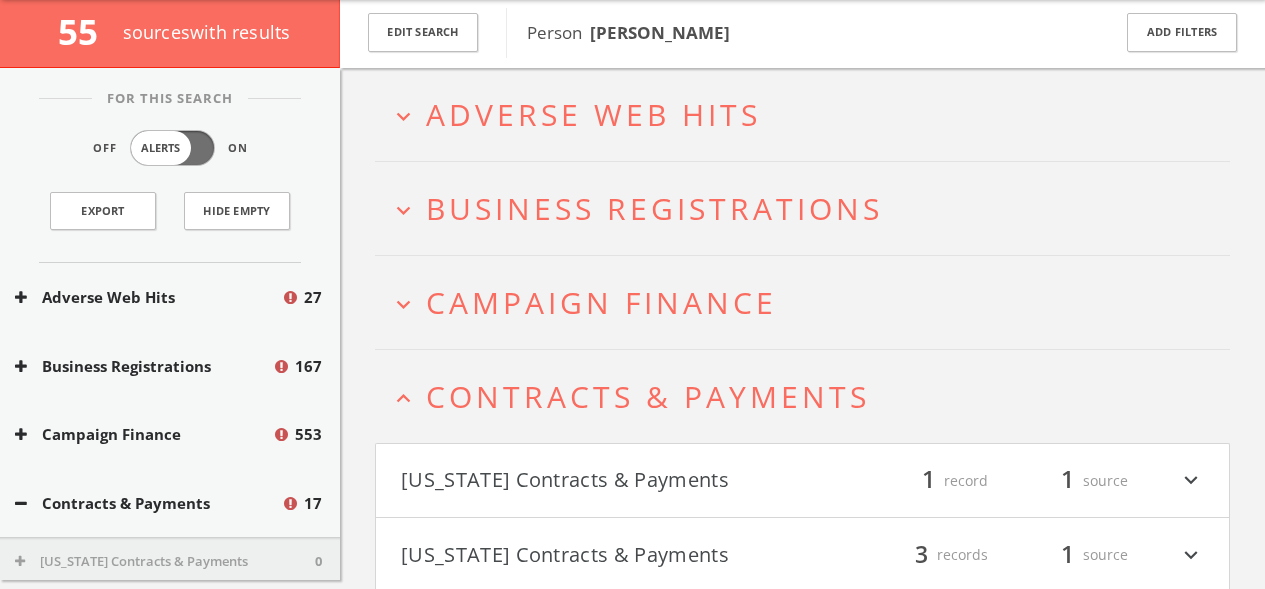 scroll, scrollTop: 70, scrollLeft: 0, axis: vertical 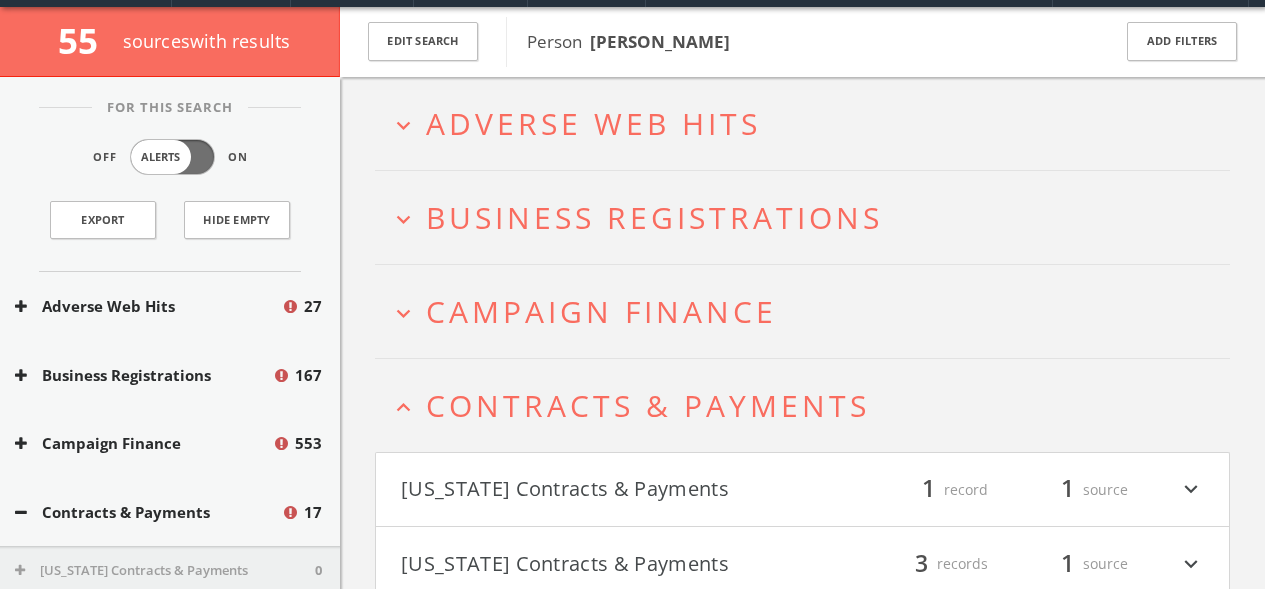 click on "Business Registrations" at bounding box center [654, 217] 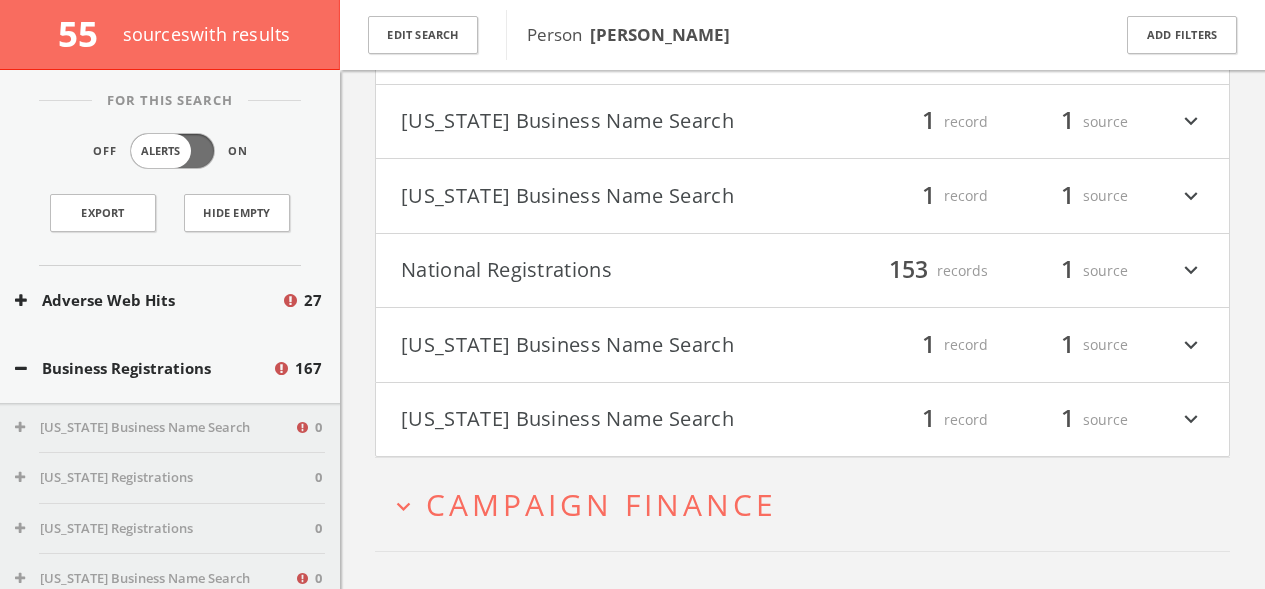scroll, scrollTop: 443, scrollLeft: 0, axis: vertical 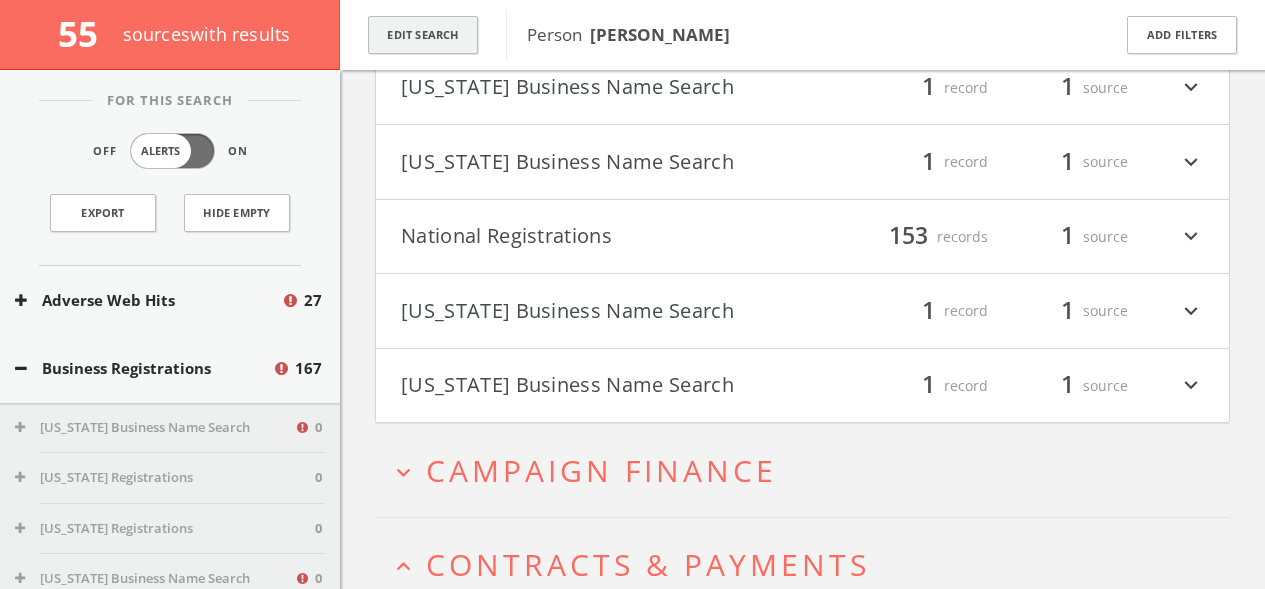 click on "Edit Search" at bounding box center [423, 35] 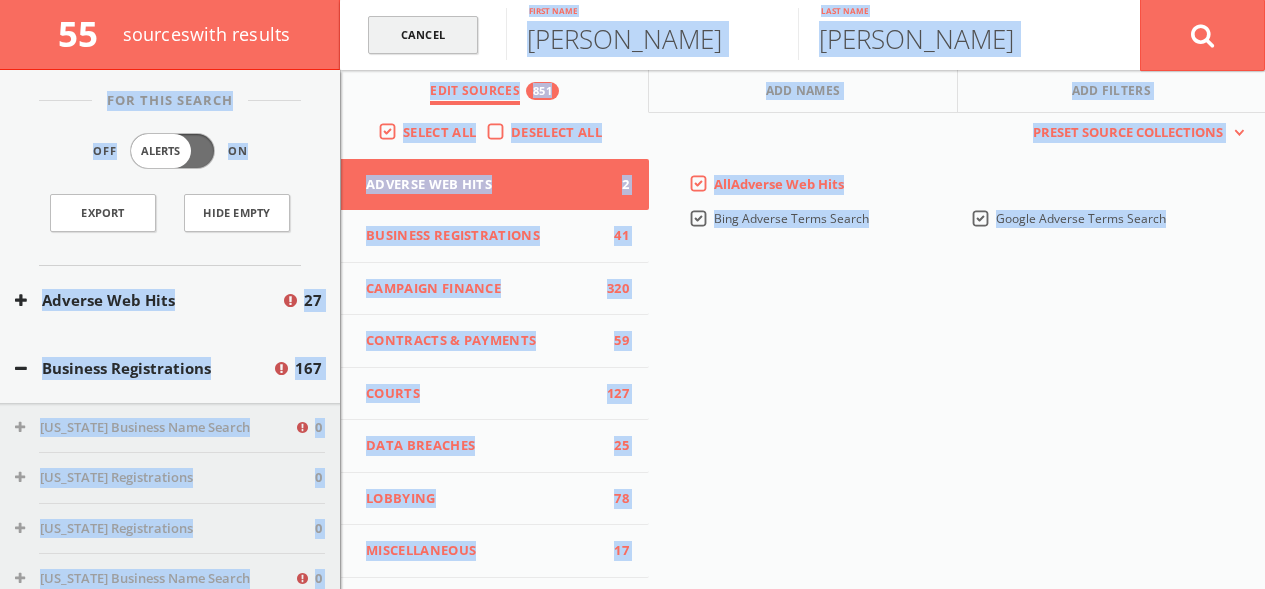 drag, startPoint x: 607, startPoint y: 43, endPoint x: 451, endPoint y: 40, distance: 156.02884 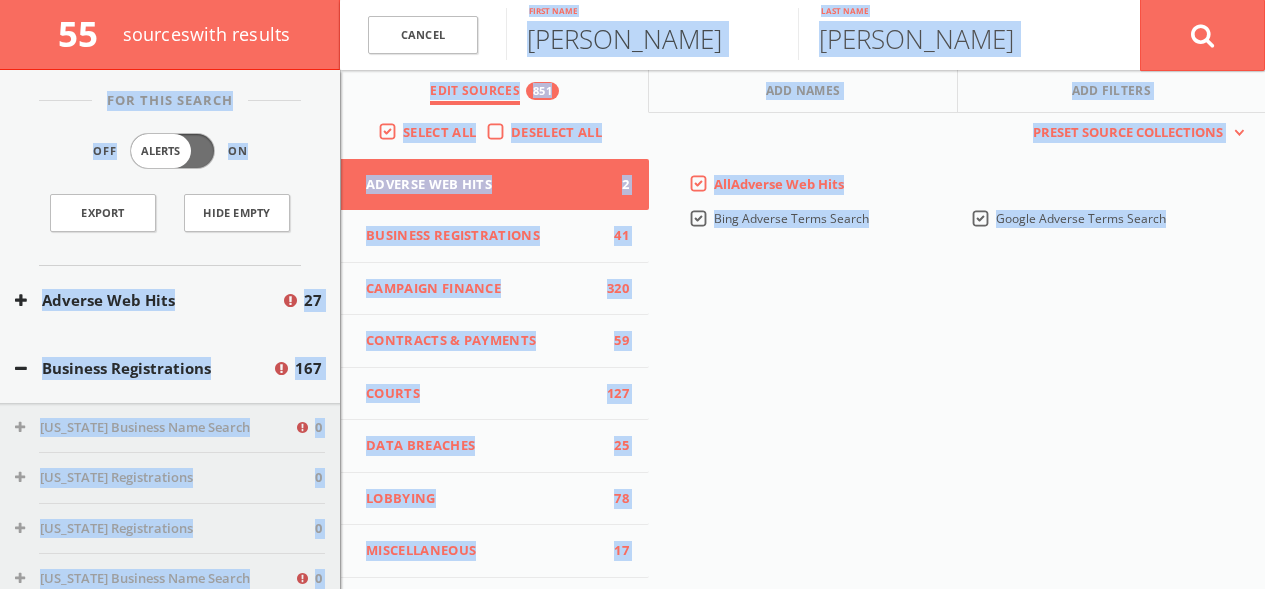 click on "[PERSON_NAME]" at bounding box center [652, 34] 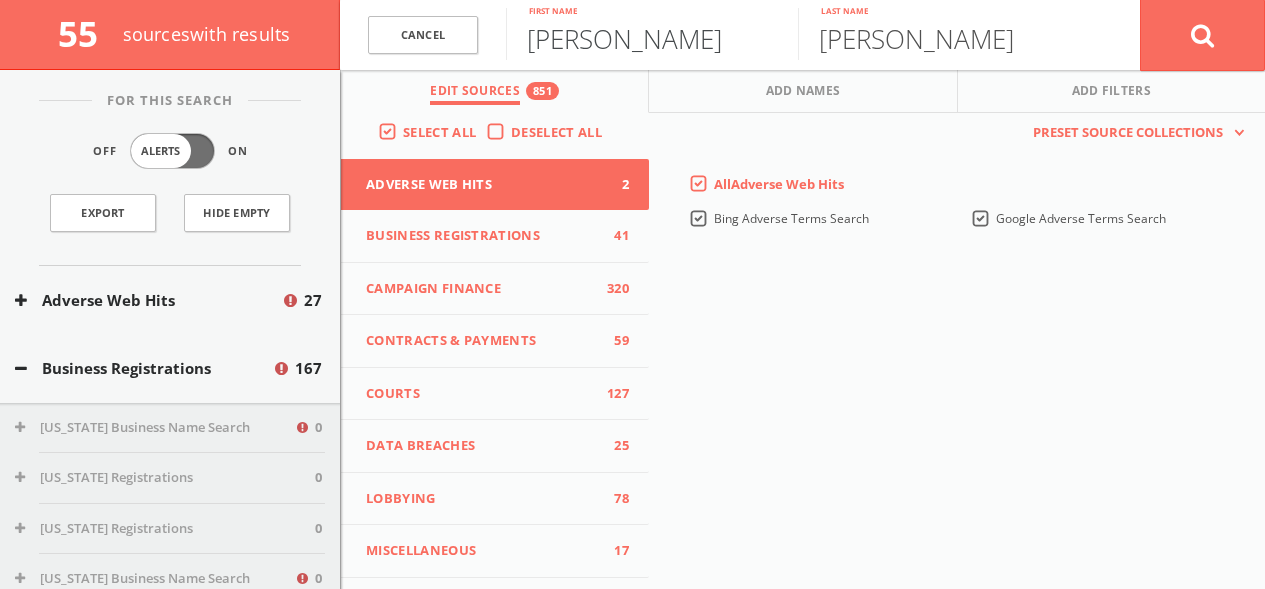 drag, startPoint x: 706, startPoint y: 39, endPoint x: 511, endPoint y: 40, distance: 195.00256 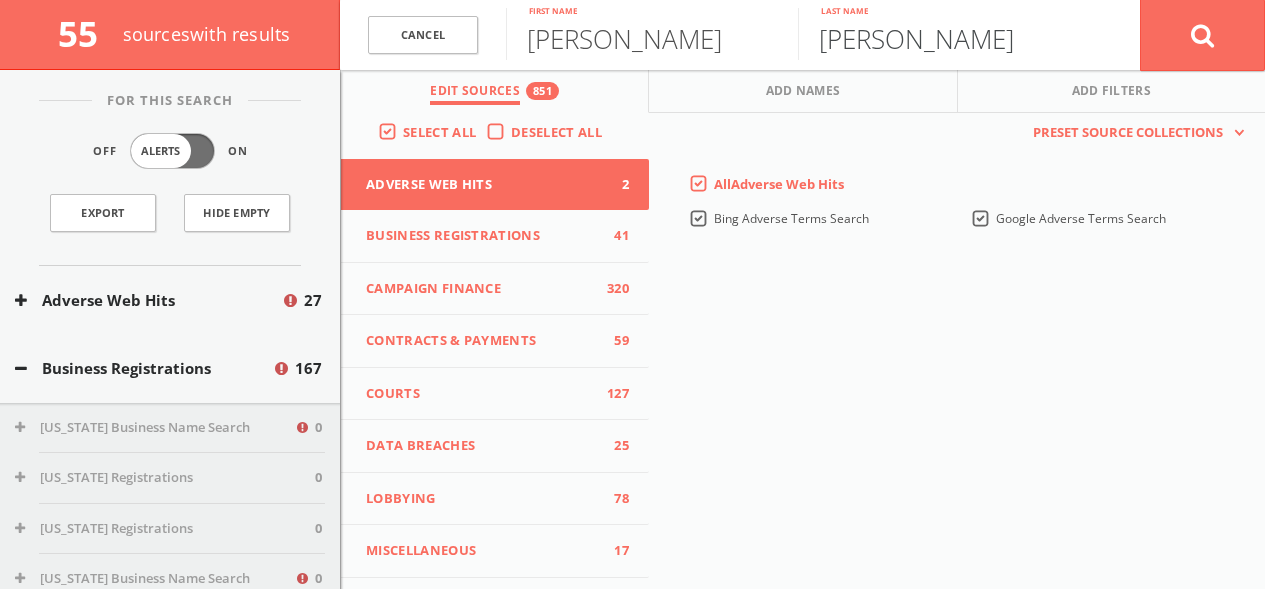 type on "[PERSON_NAME]" 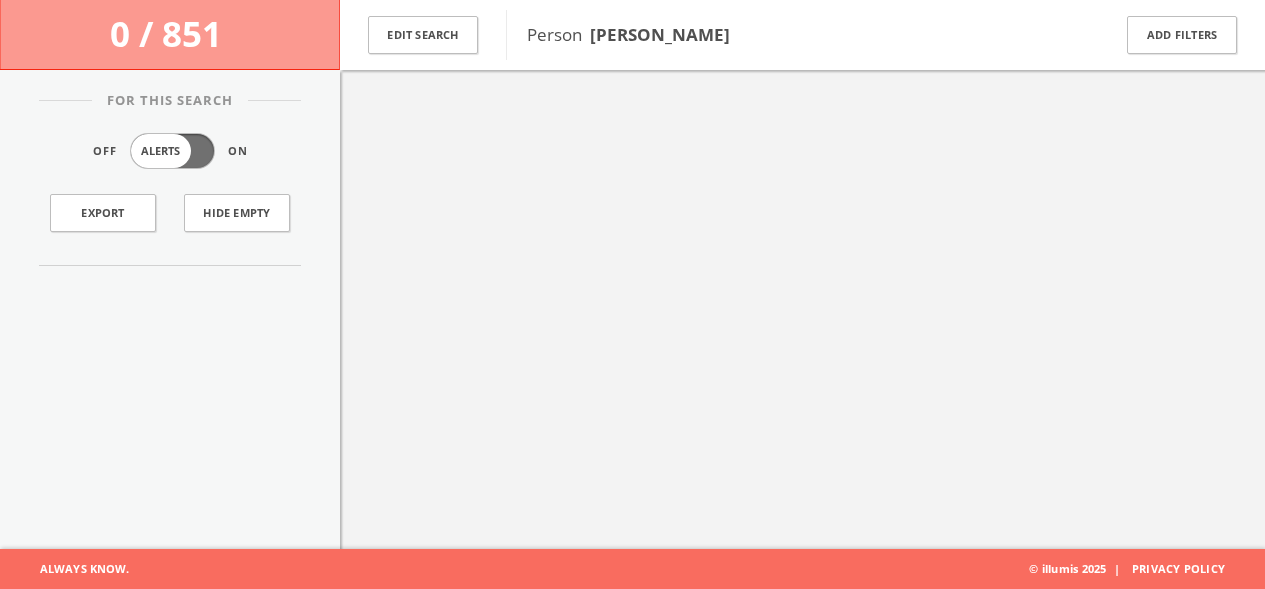 scroll, scrollTop: 116, scrollLeft: 0, axis: vertical 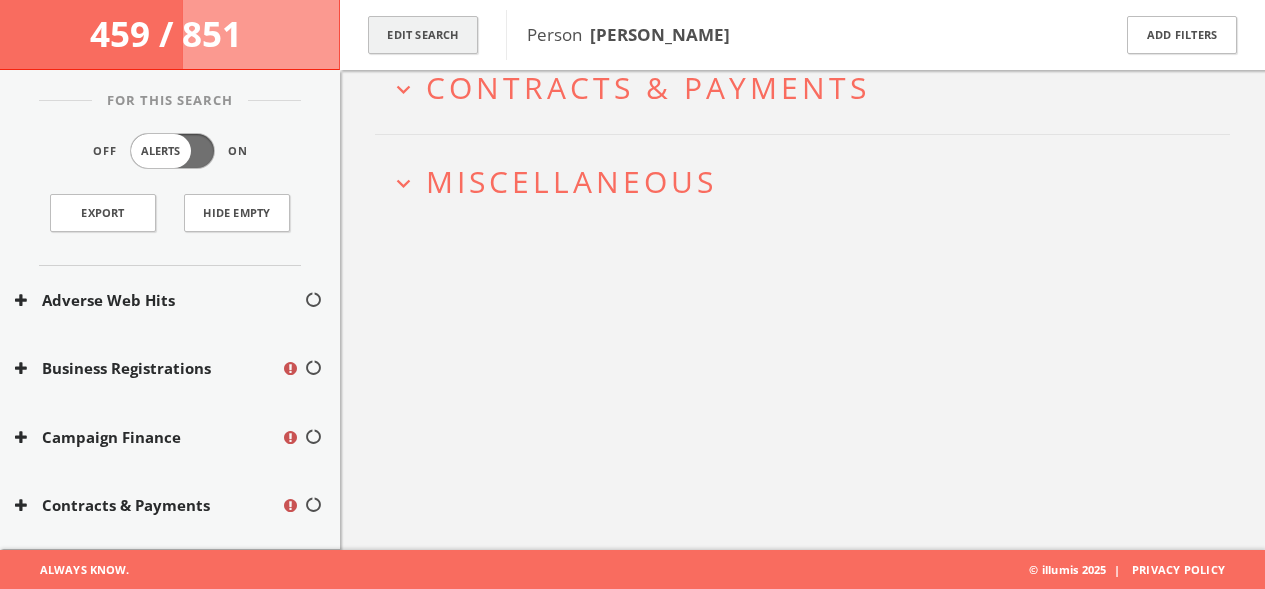 click on "Edit Search" at bounding box center [423, 35] 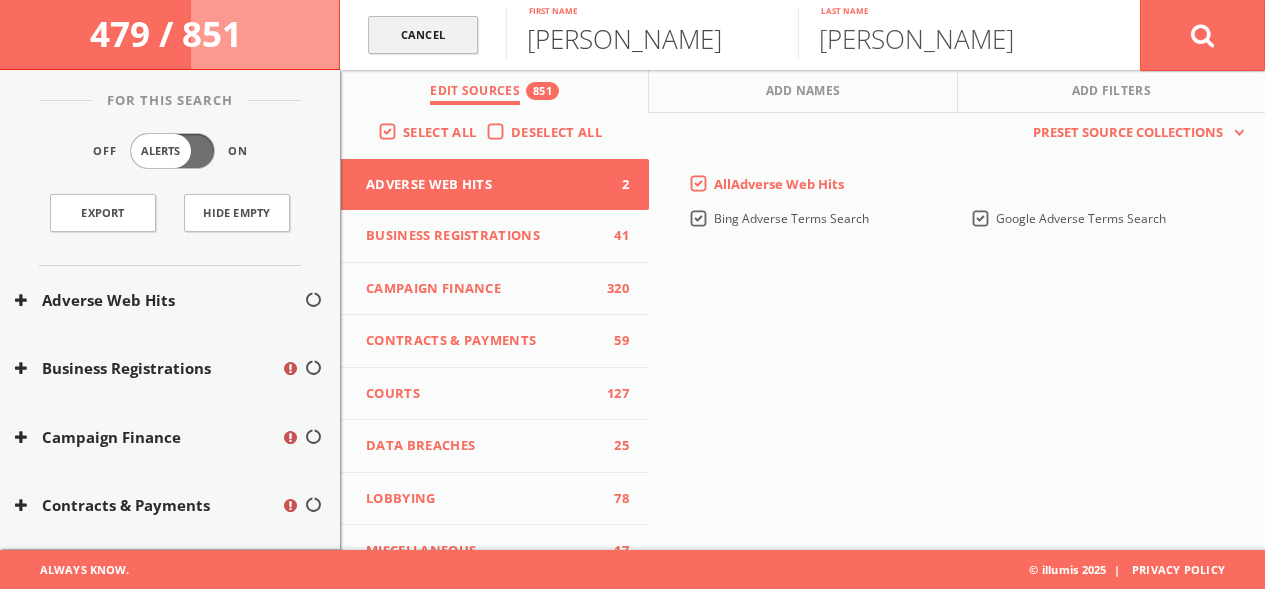 drag, startPoint x: 644, startPoint y: 41, endPoint x: 466, endPoint y: 35, distance: 178.10109 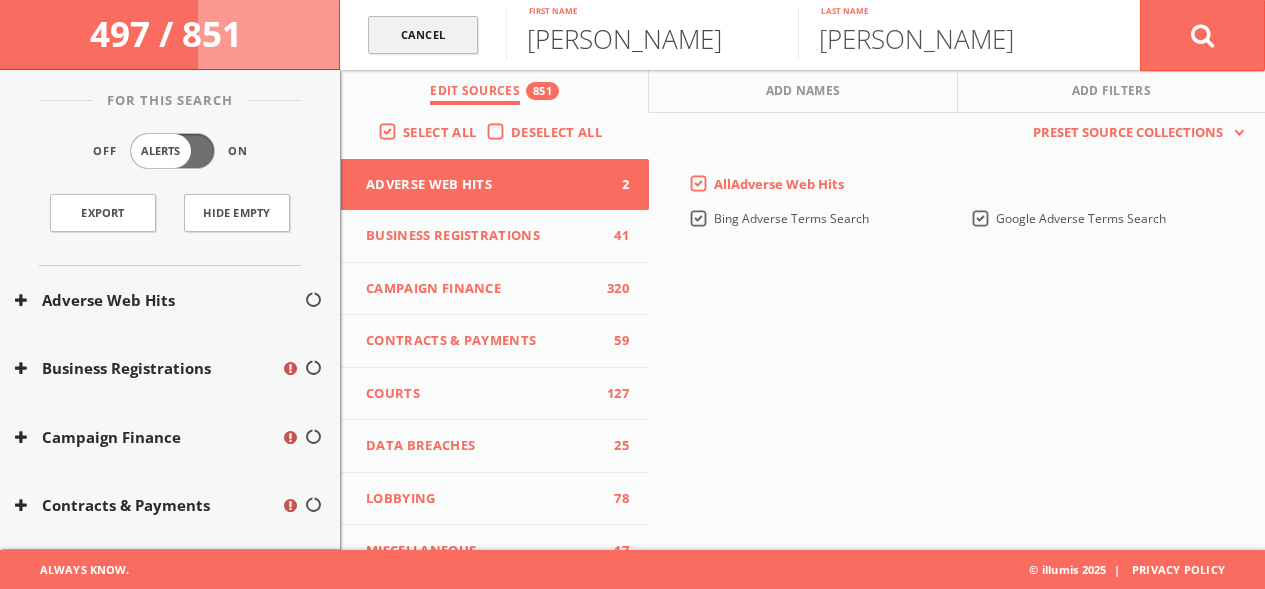type on "[PERSON_NAME]" 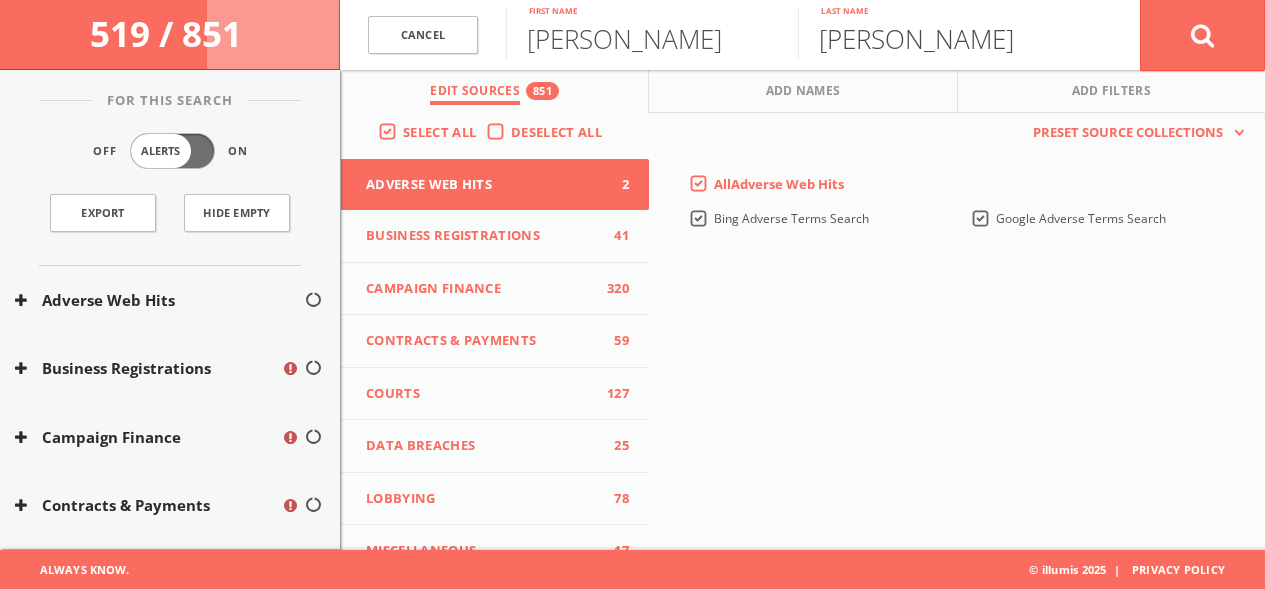 type on "[PERSON_NAME]" 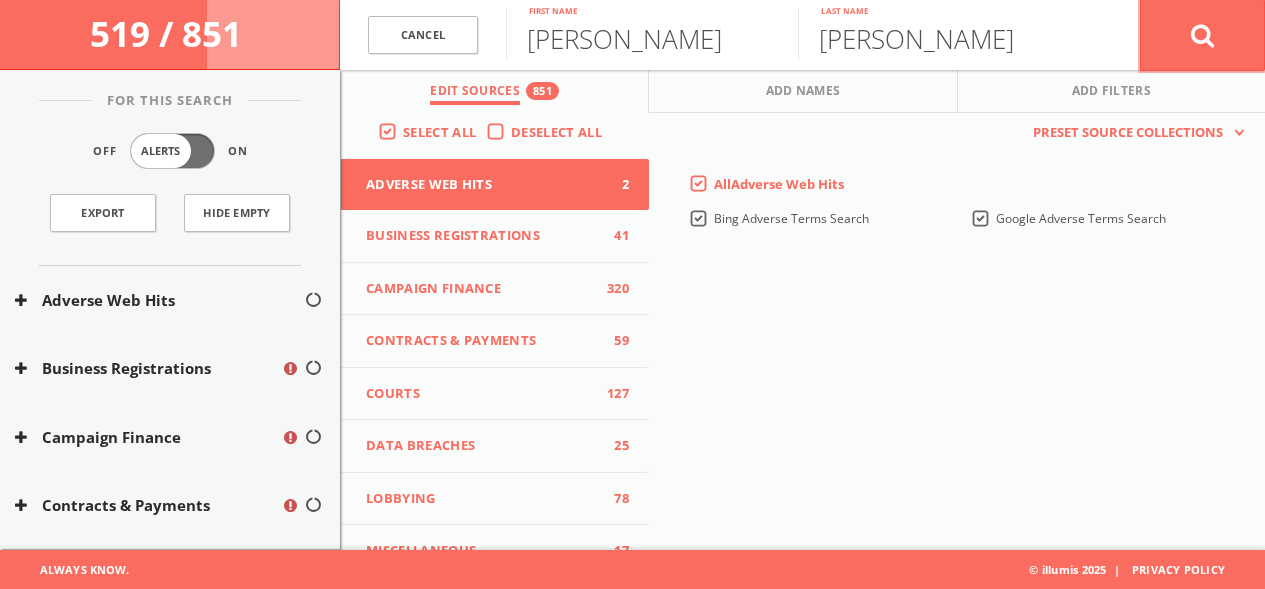 click at bounding box center (1203, 35) 